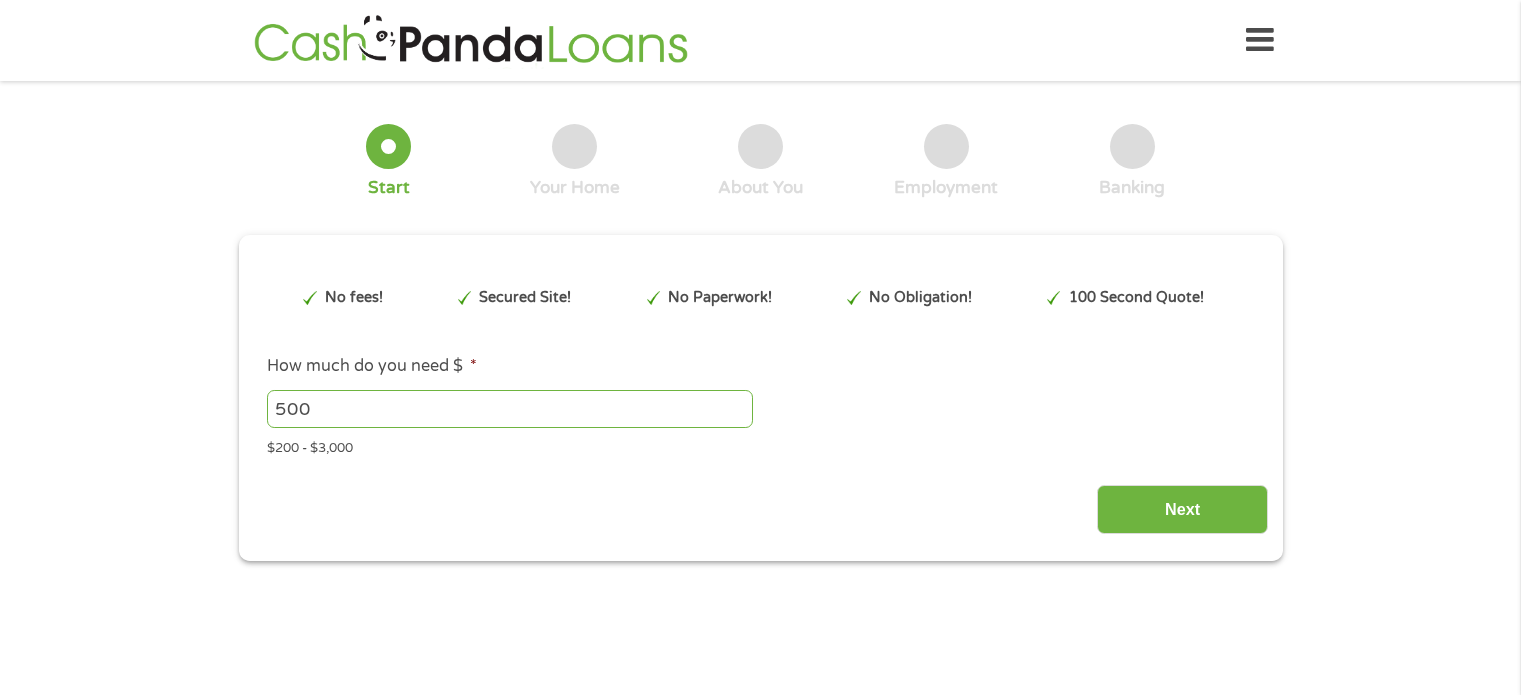 scroll, scrollTop: 0, scrollLeft: 0, axis: both 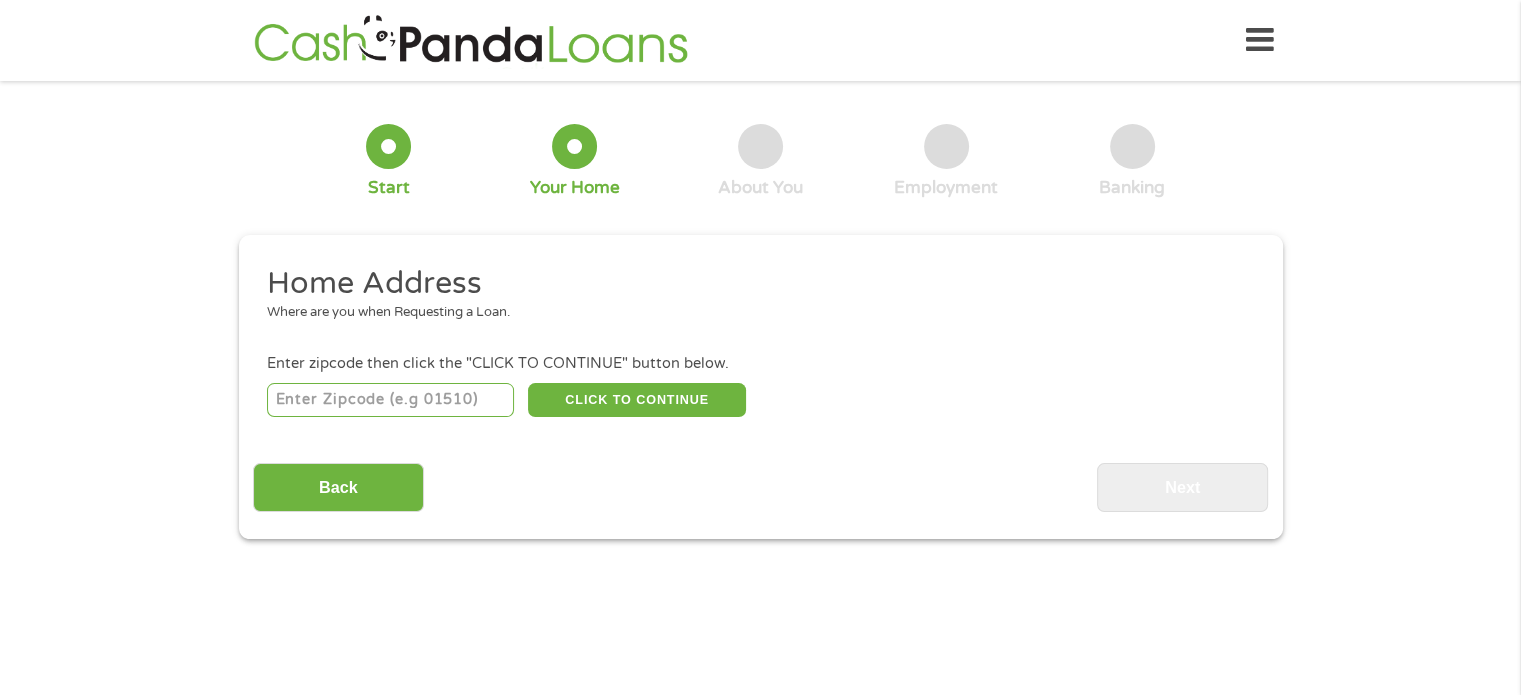 click at bounding box center [390, 400] 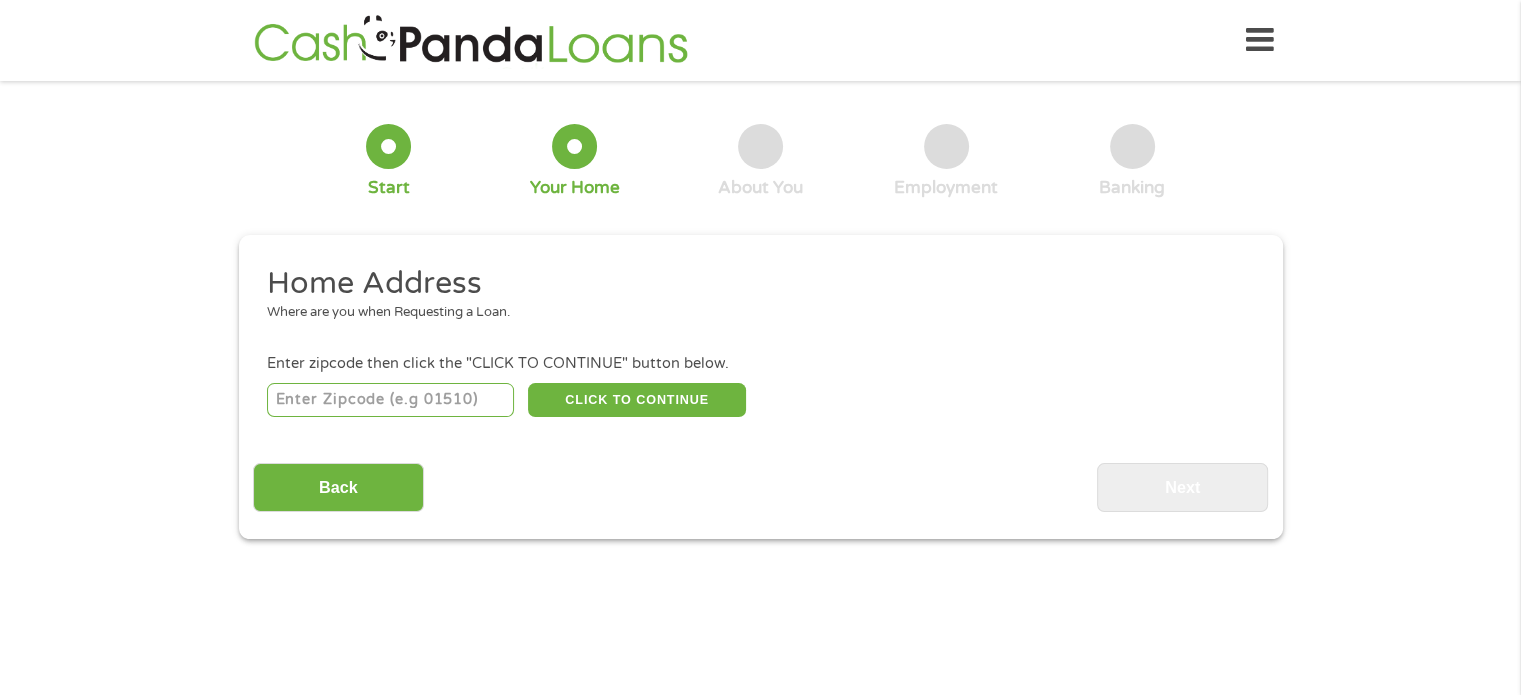 type on "_____" 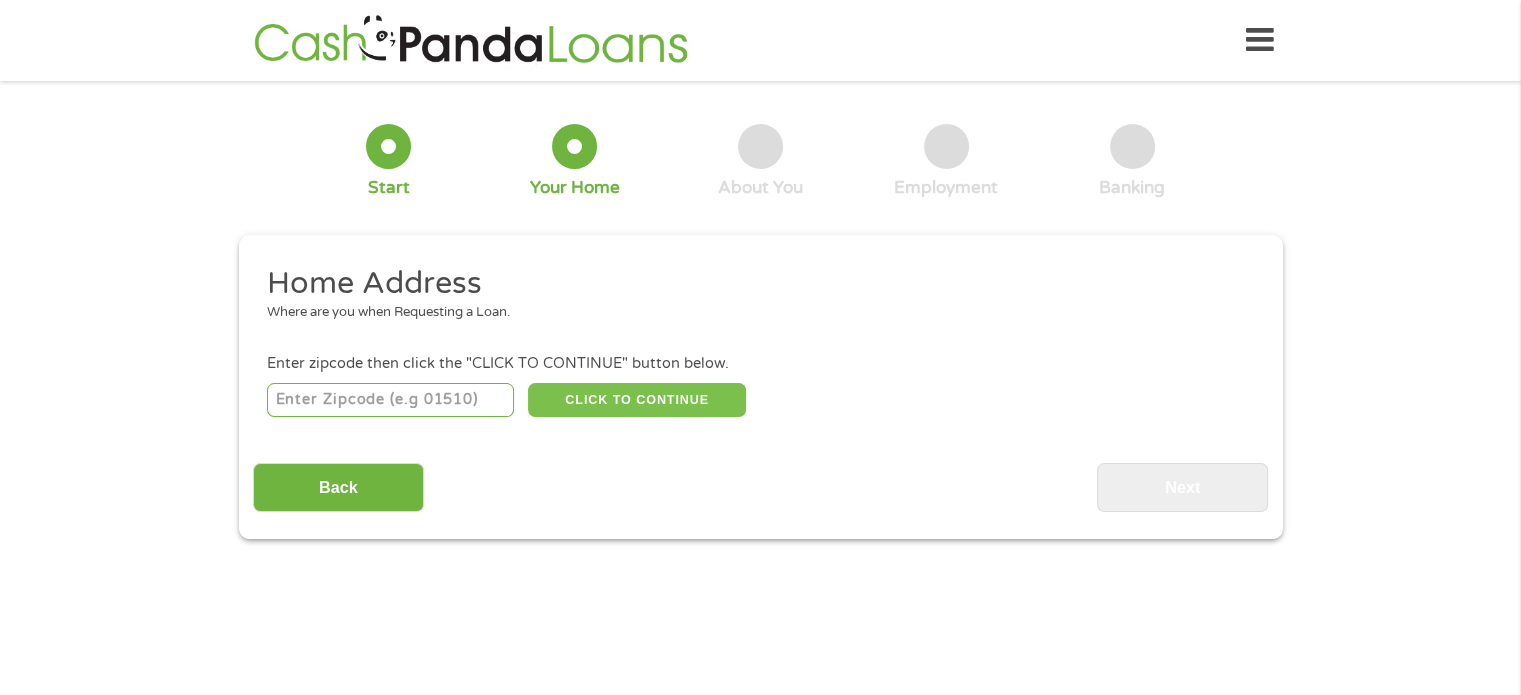 click on "CLICK TO CONTINUE" at bounding box center [637, 400] 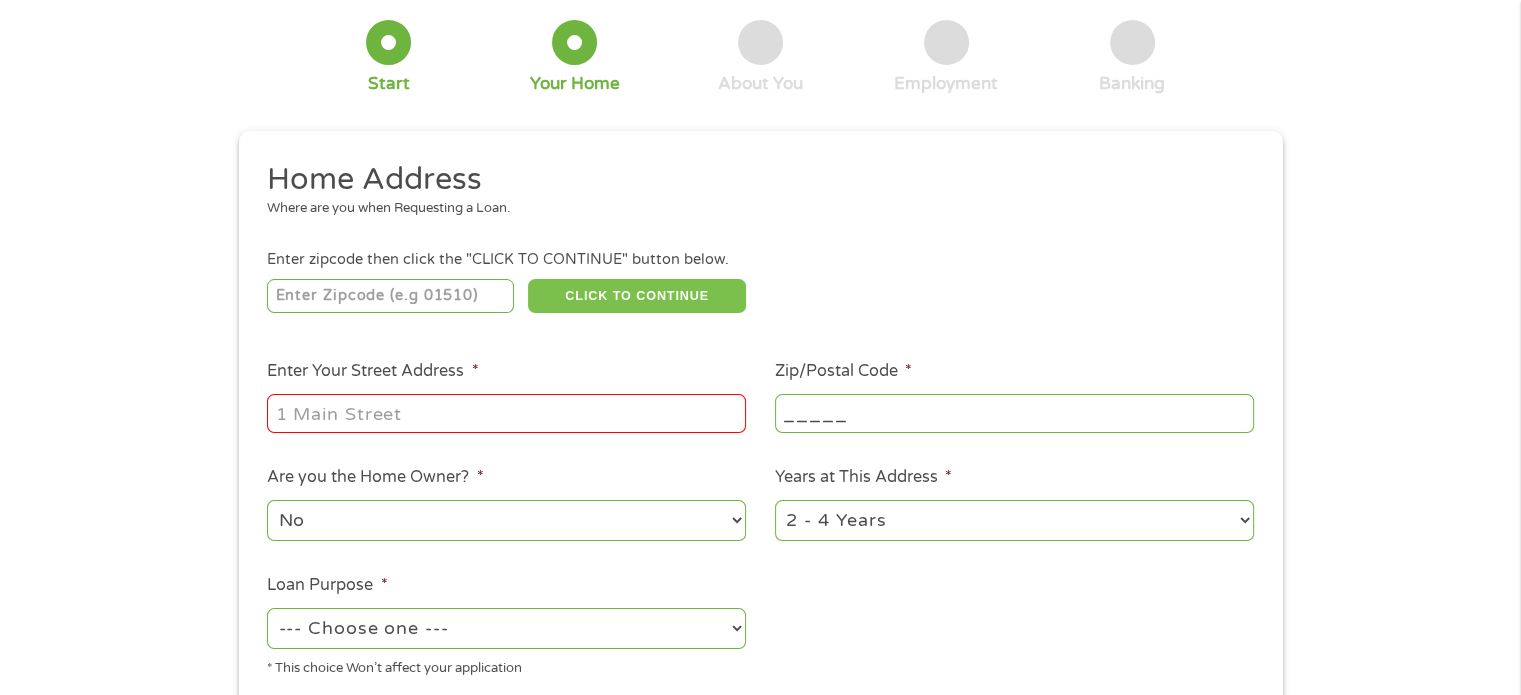 scroll, scrollTop: 106, scrollLeft: 0, axis: vertical 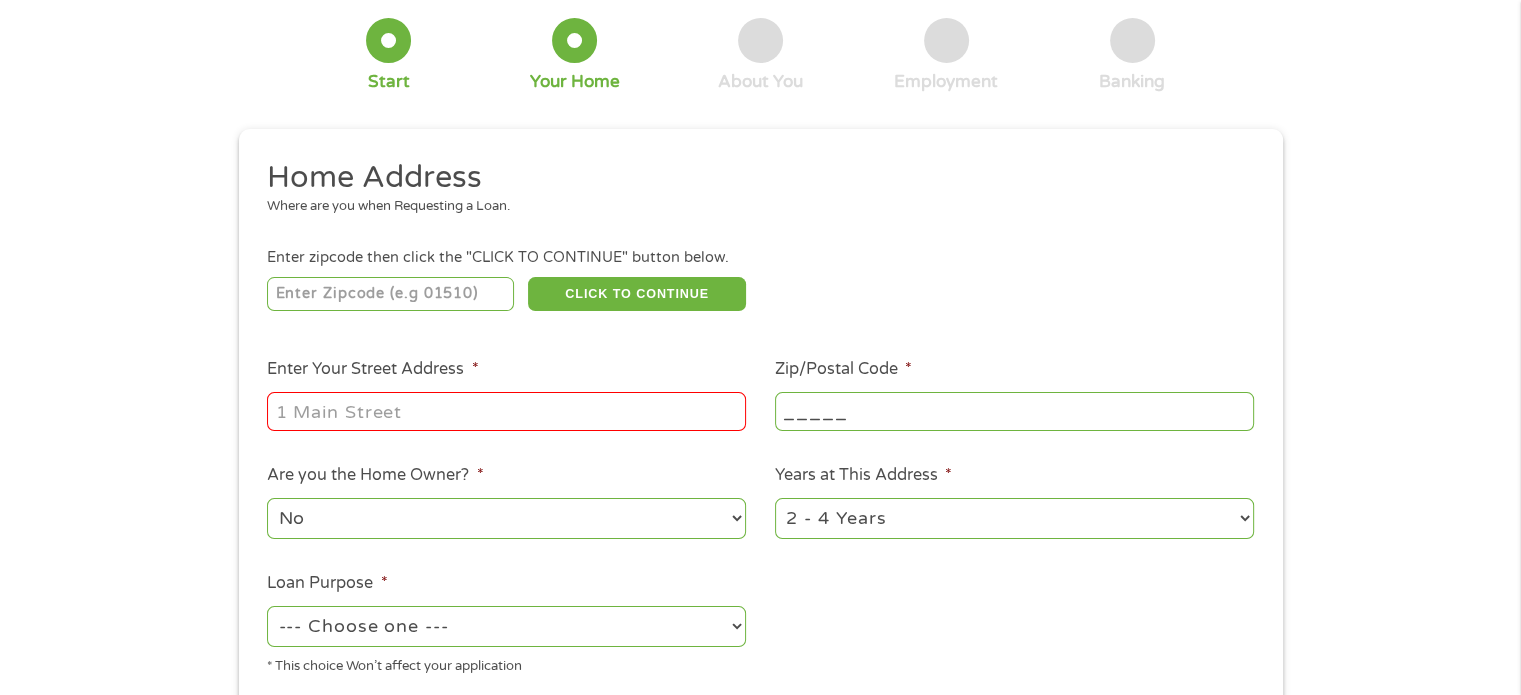 click on "Enter Your Street Address *" at bounding box center [506, 411] 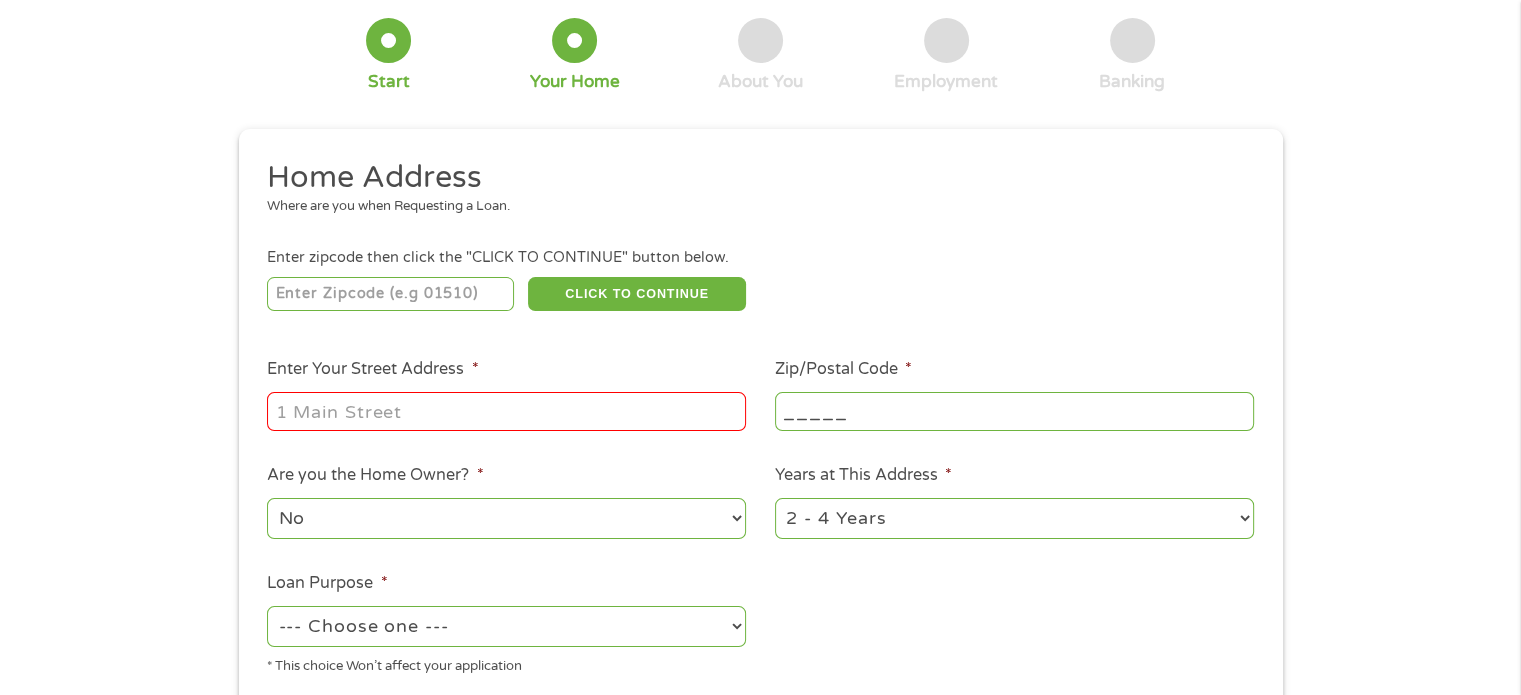 type on "____ [STREET] [STREET_TYPE]" 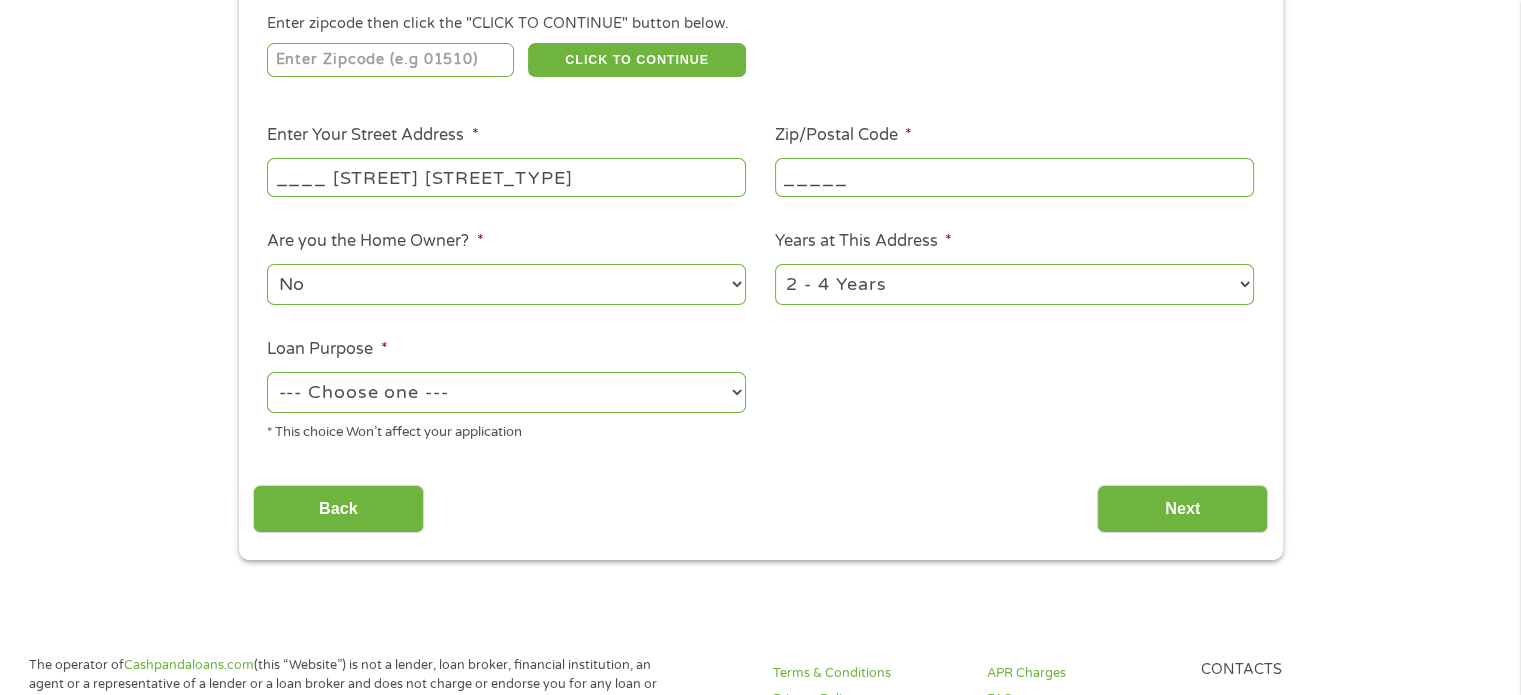 scroll, scrollTop: 344, scrollLeft: 0, axis: vertical 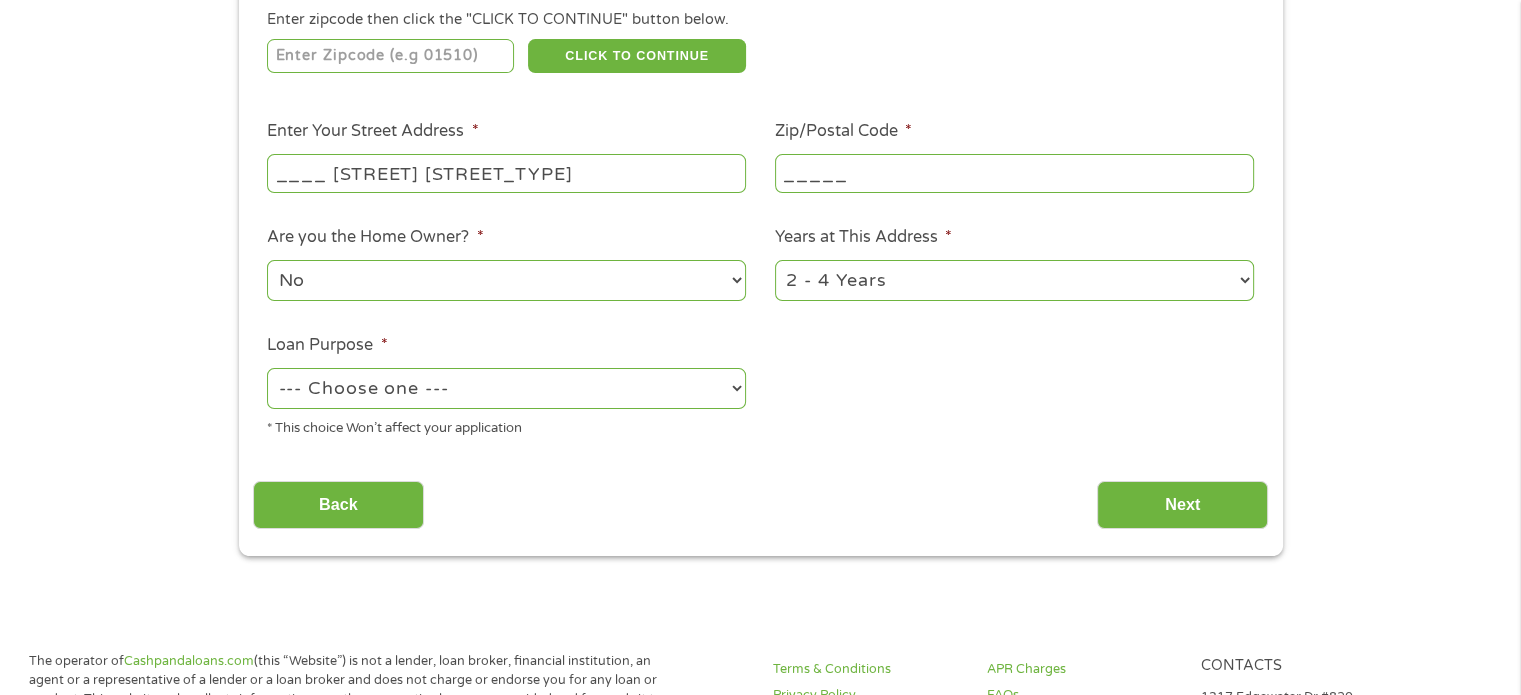 click on "--- Choose one --- Pay Bills Debt Consolidation Home Improvement Major Purchase Car Loan Short Term Cash Medical Expenses Other" at bounding box center (506, 388) 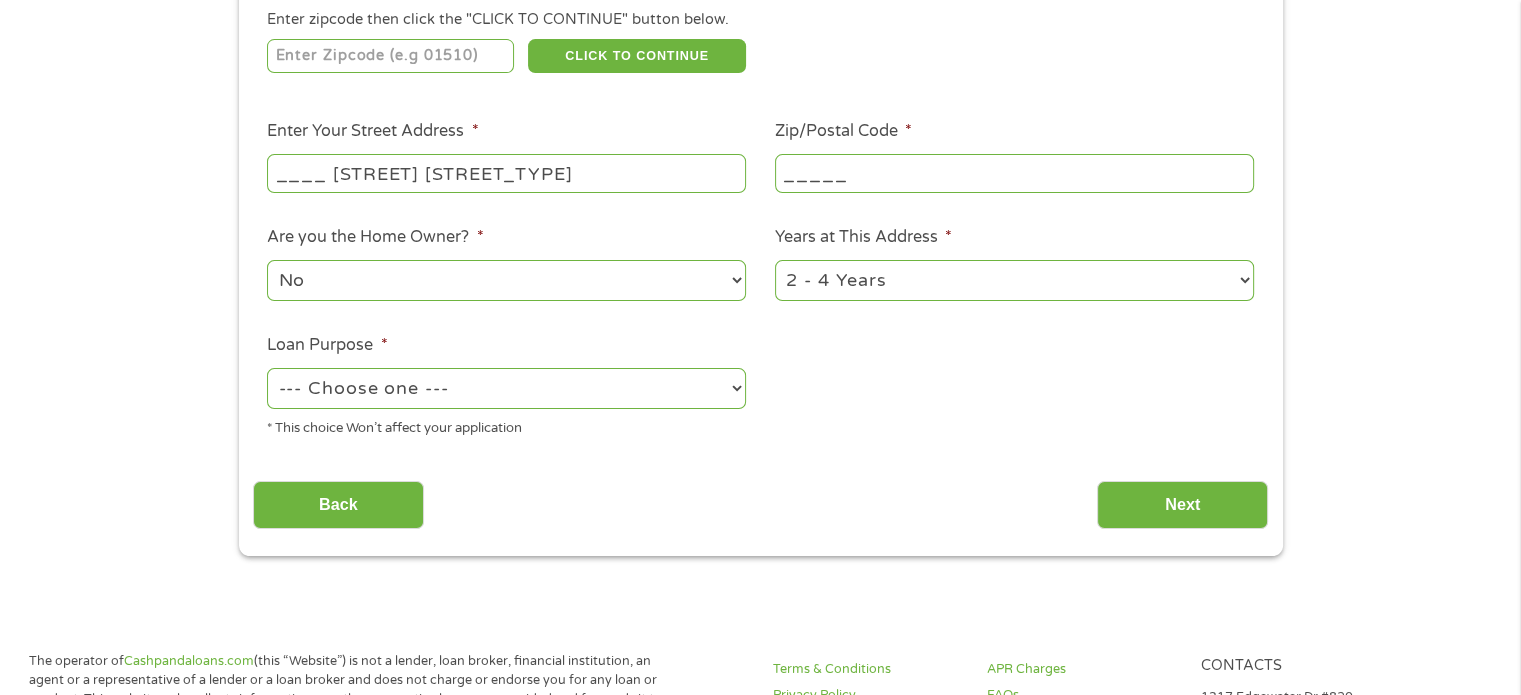 select on "other" 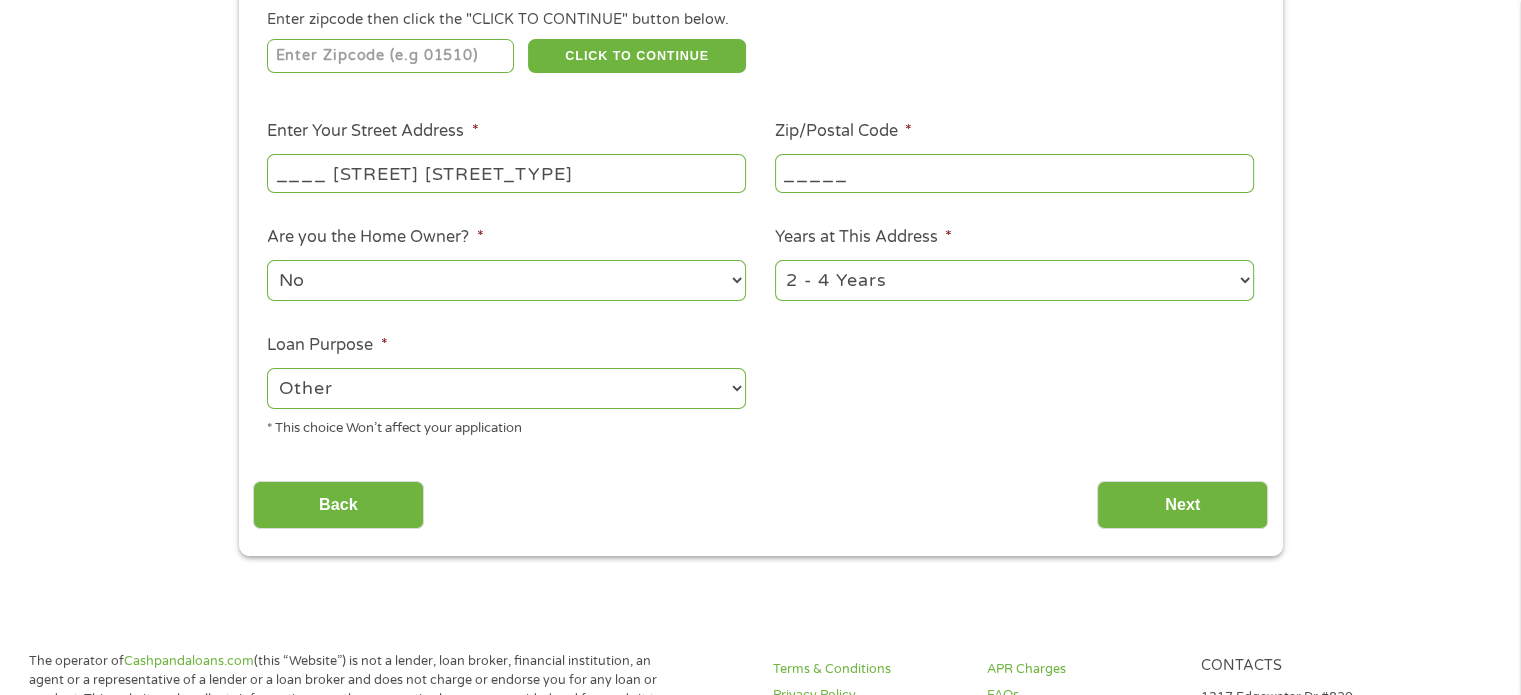click on "--- Choose one --- Pay Bills Debt Consolidation Home Improvement Major Purchase Car Loan Short Term Cash Medical Expenses Other" at bounding box center (506, 388) 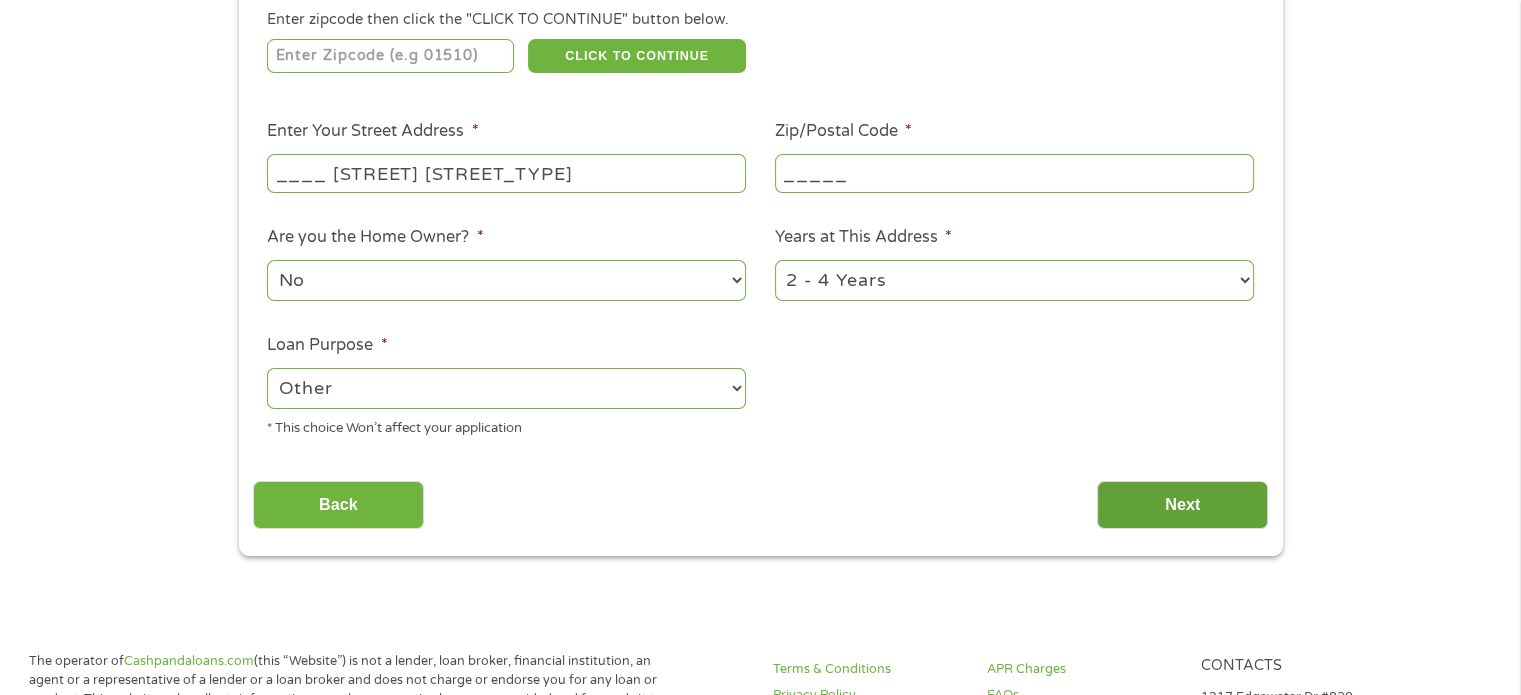 click on "Next" at bounding box center (1182, 505) 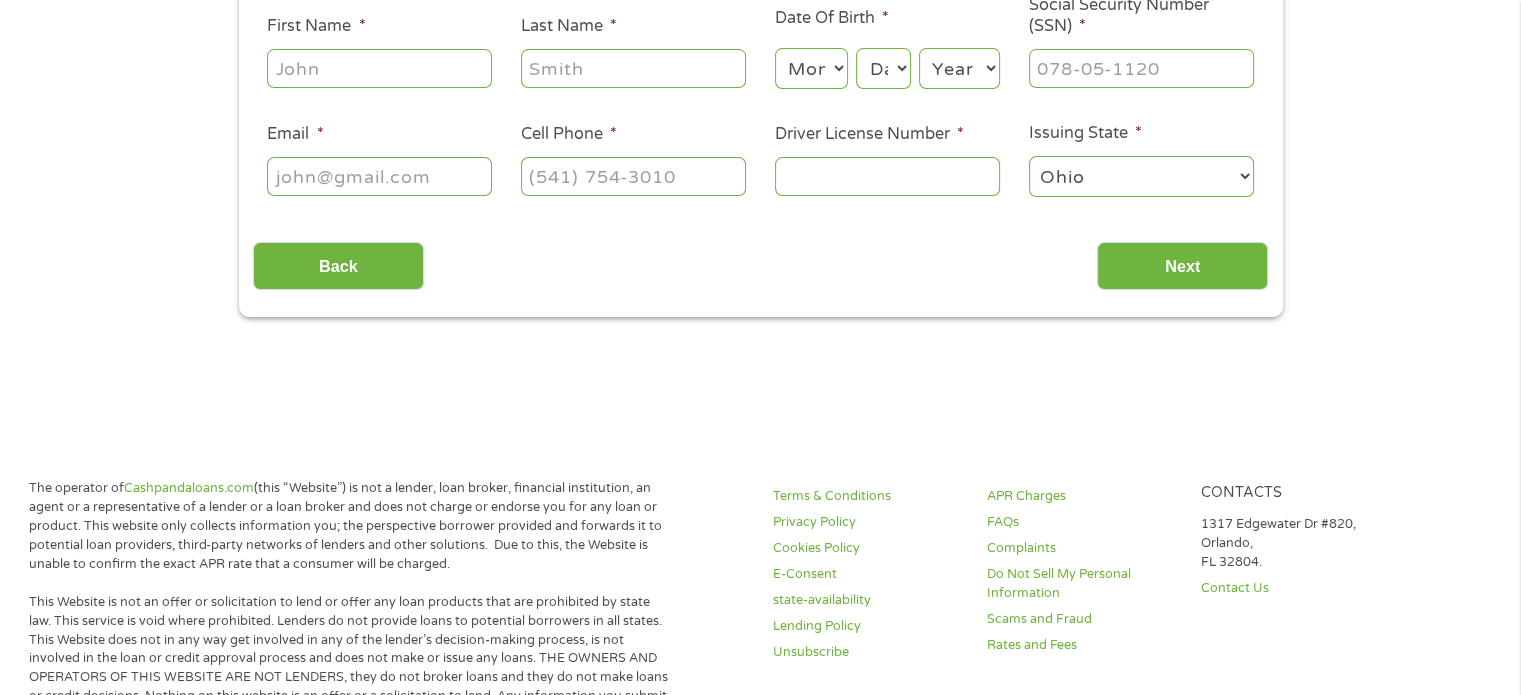 scroll, scrollTop: 263, scrollLeft: 0, axis: vertical 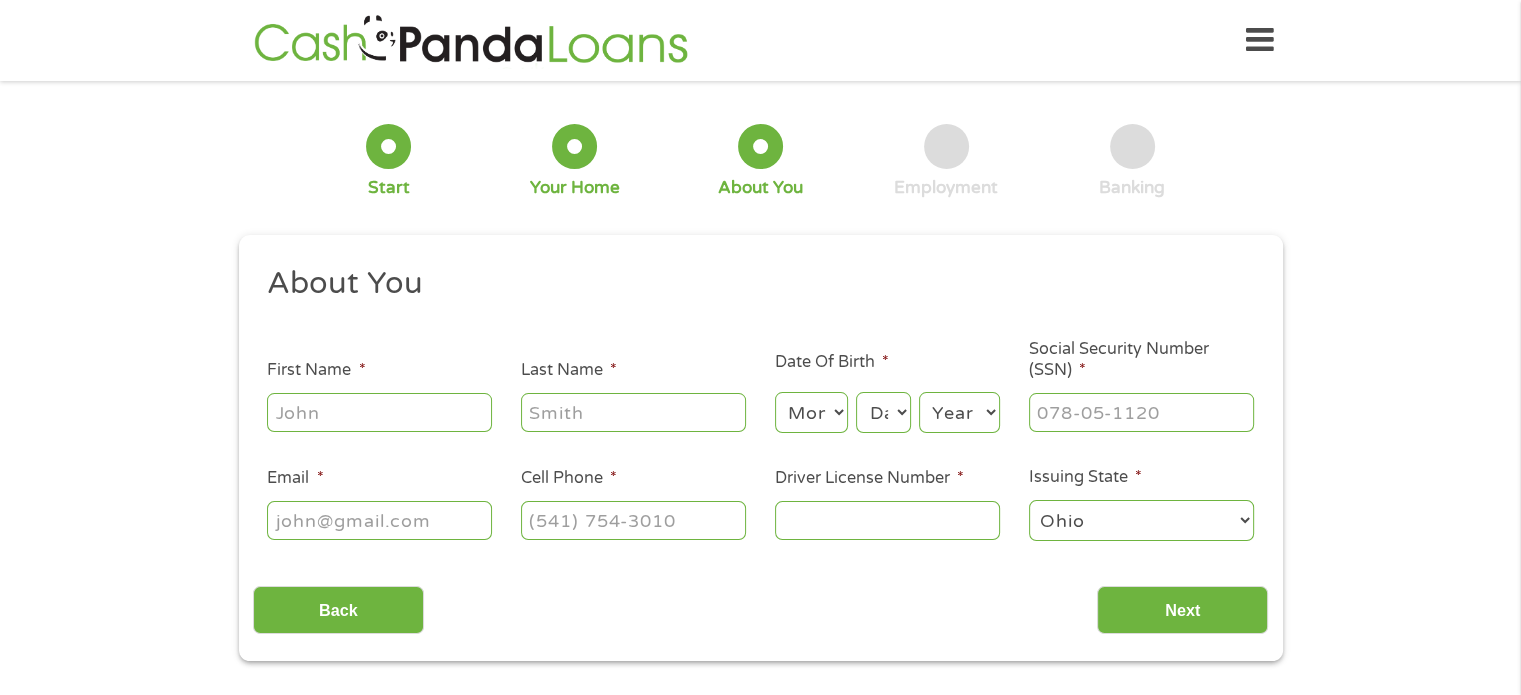 click on "First Name *" at bounding box center [379, 412] 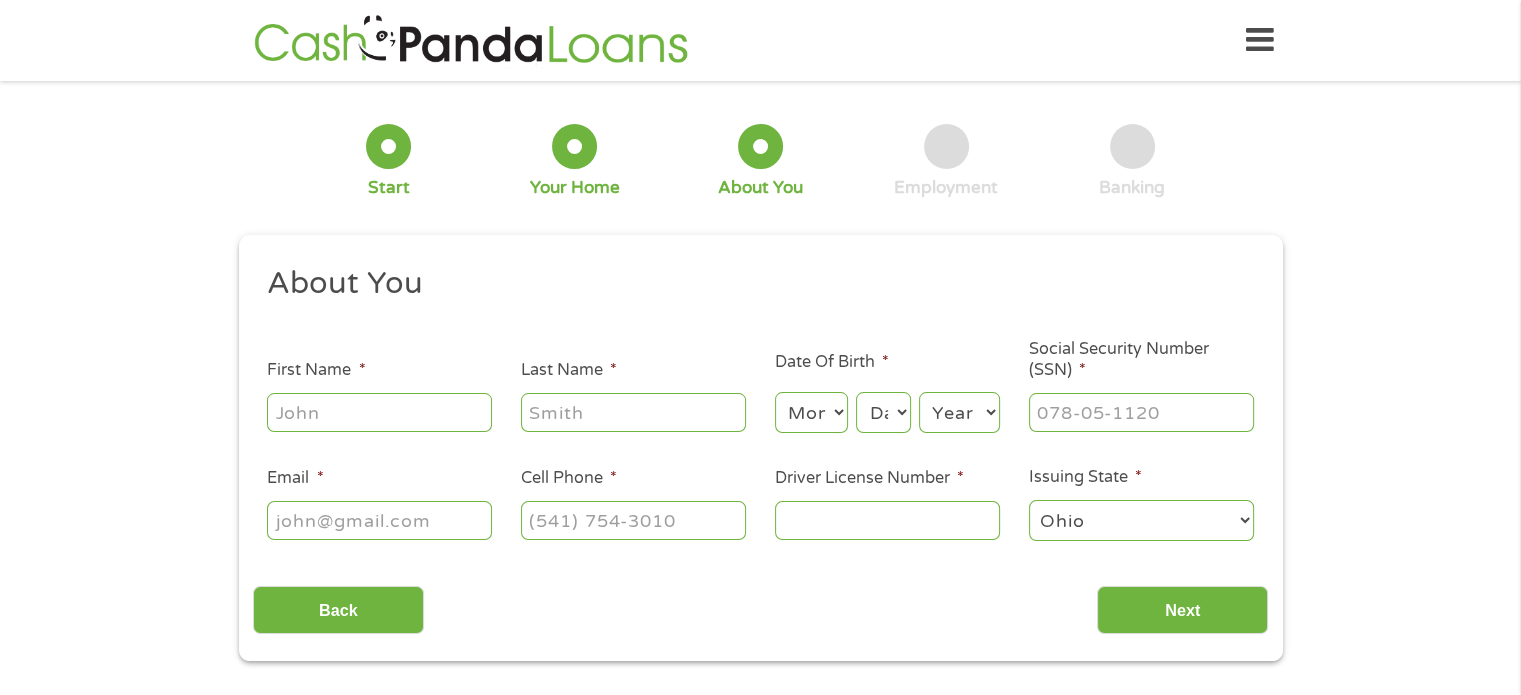 type on "[FIRST]" 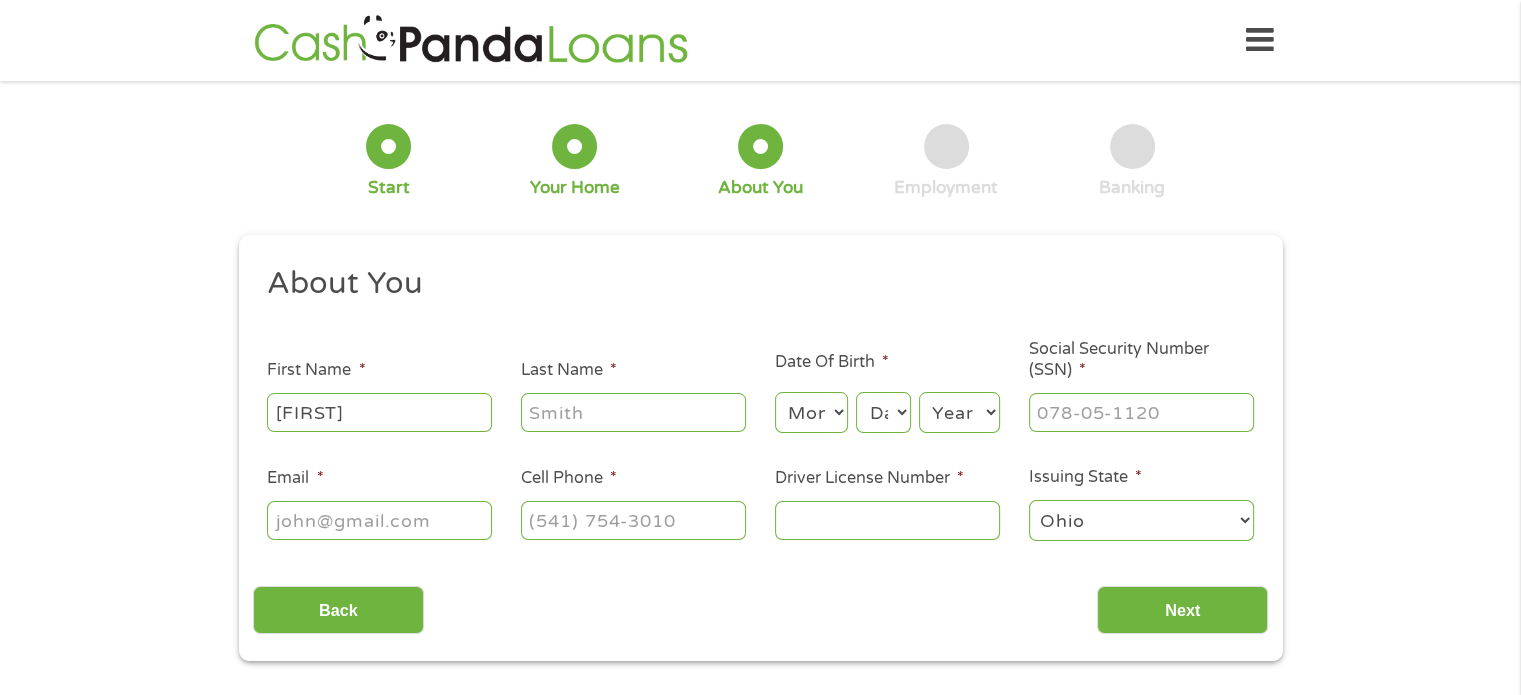 type on "[LAST]" 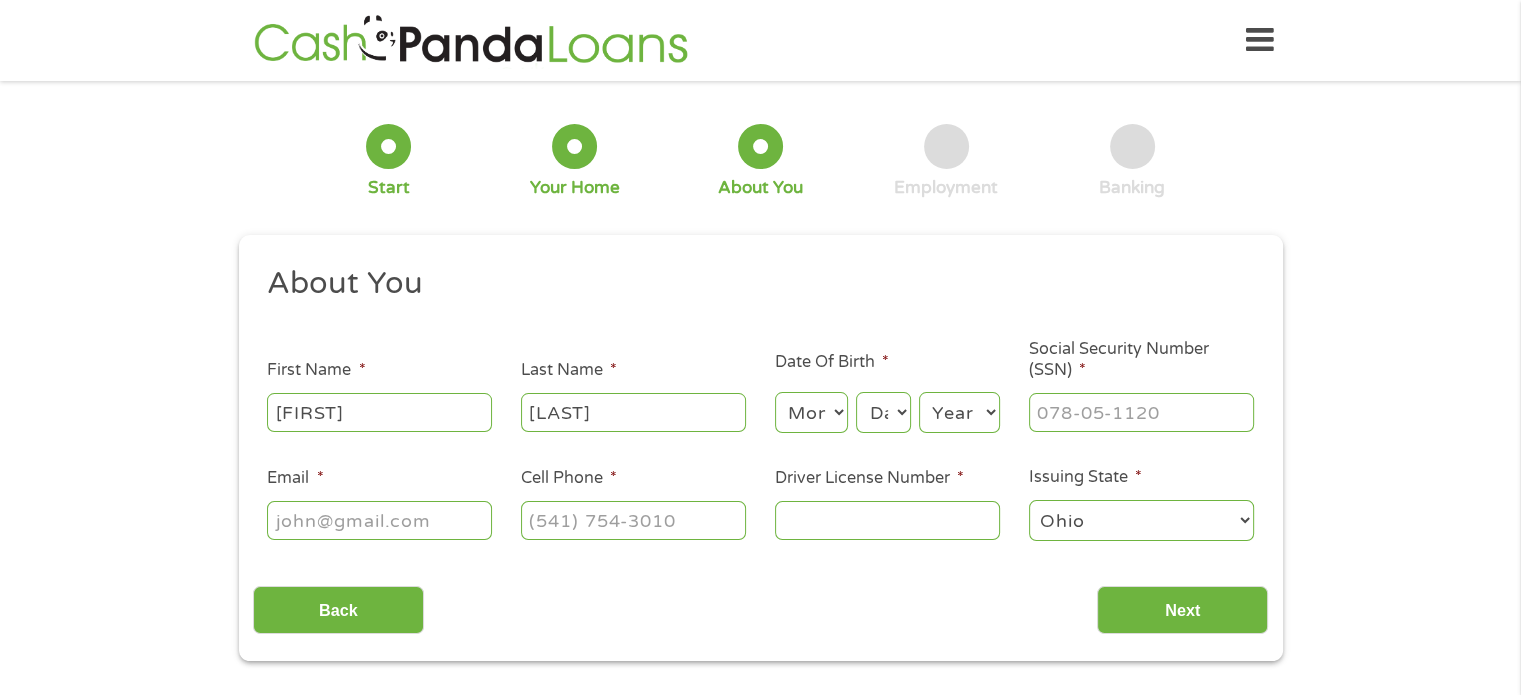 type on "[USERNAME]@example.com" 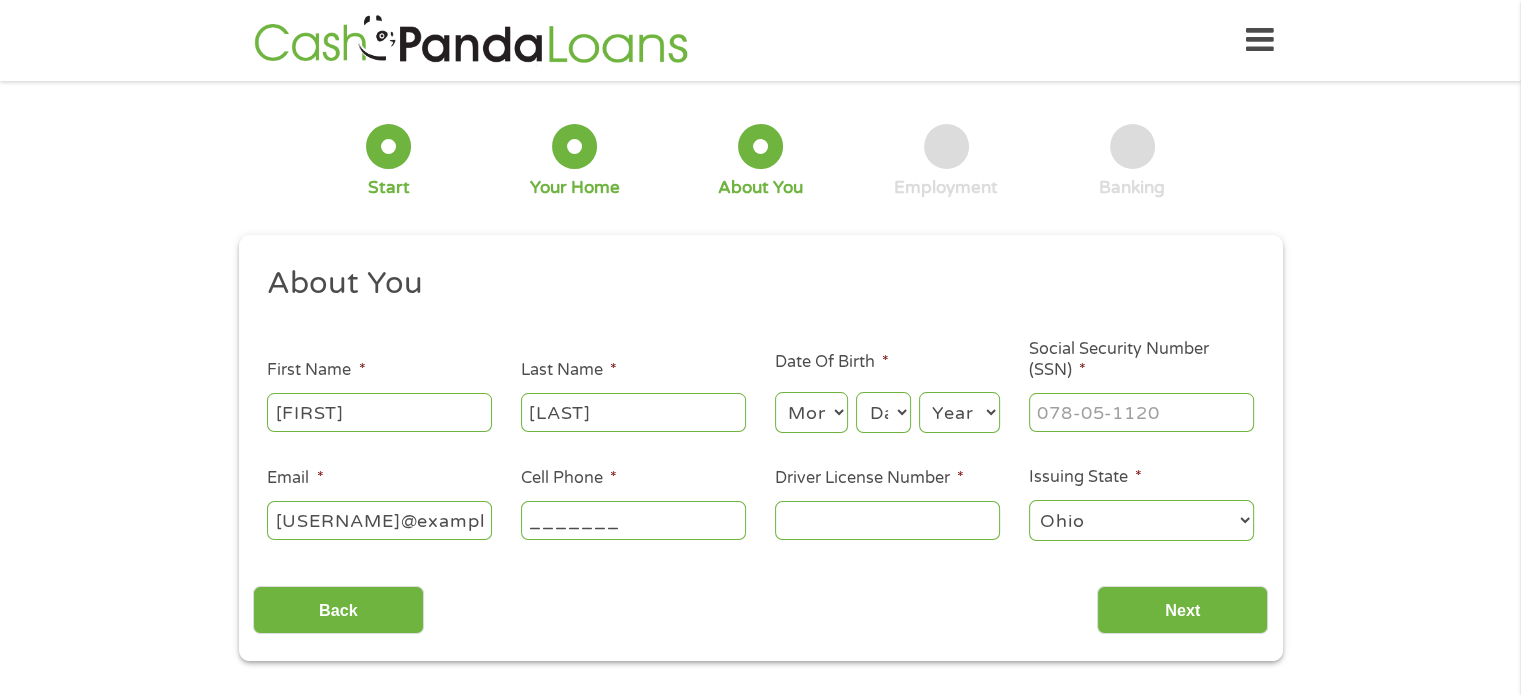 type on "[PHONE]" 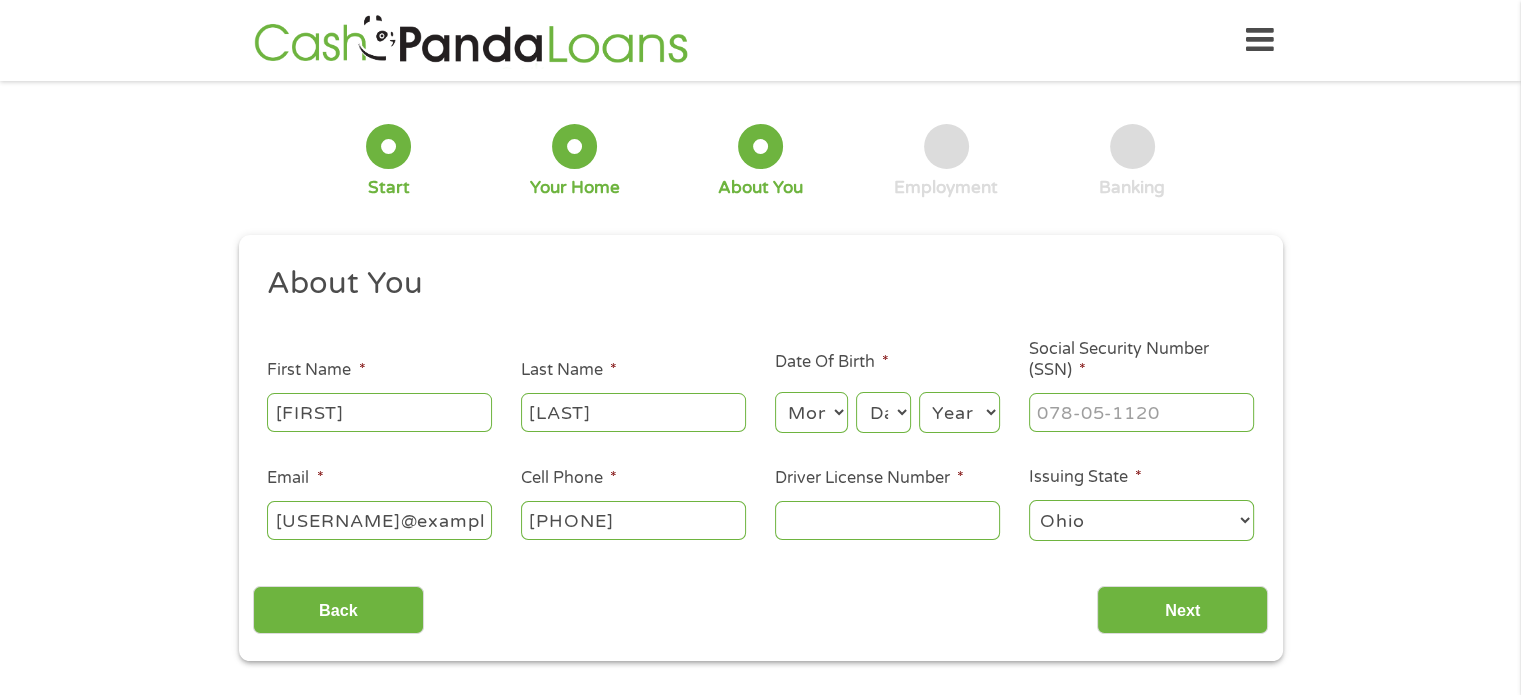 click on "Month 1 2 3 4 5 6 7 8 9 10 11 12" at bounding box center [811, 412] 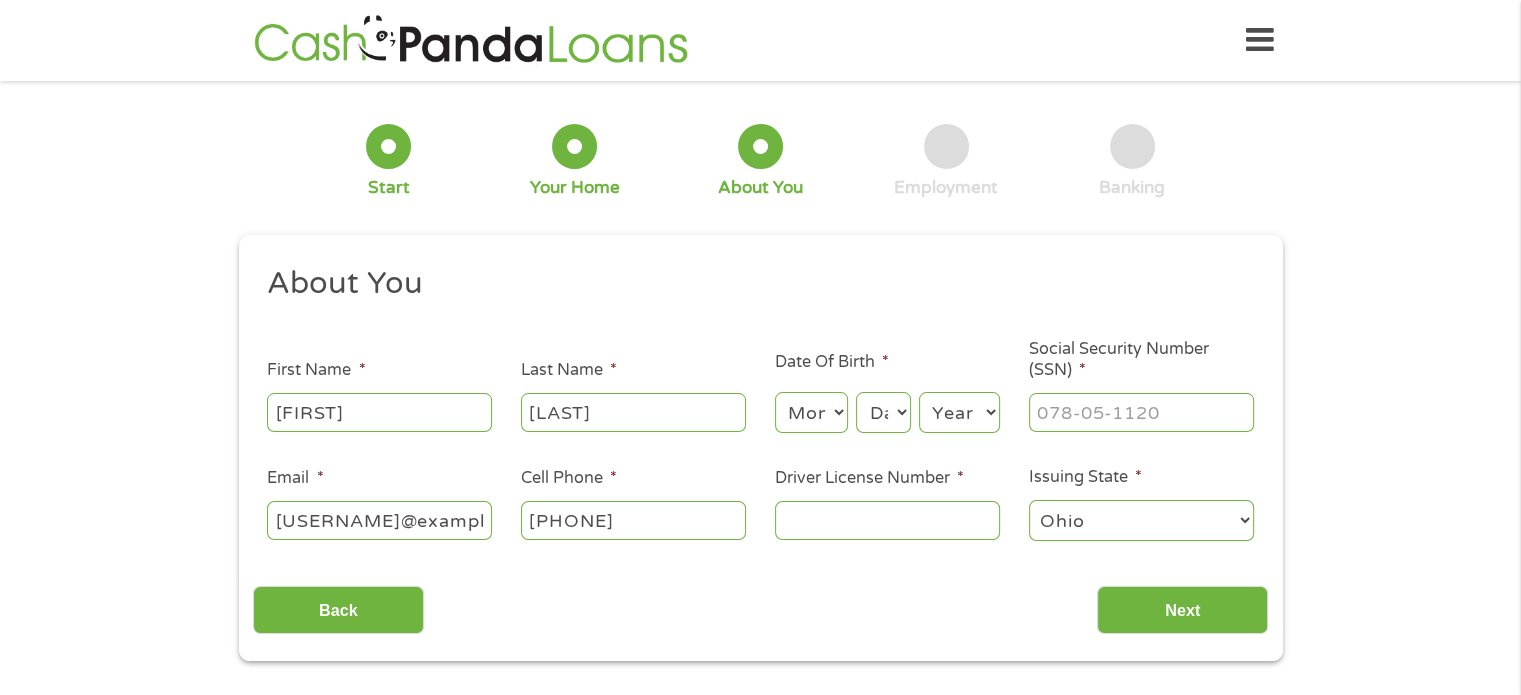 select on "12" 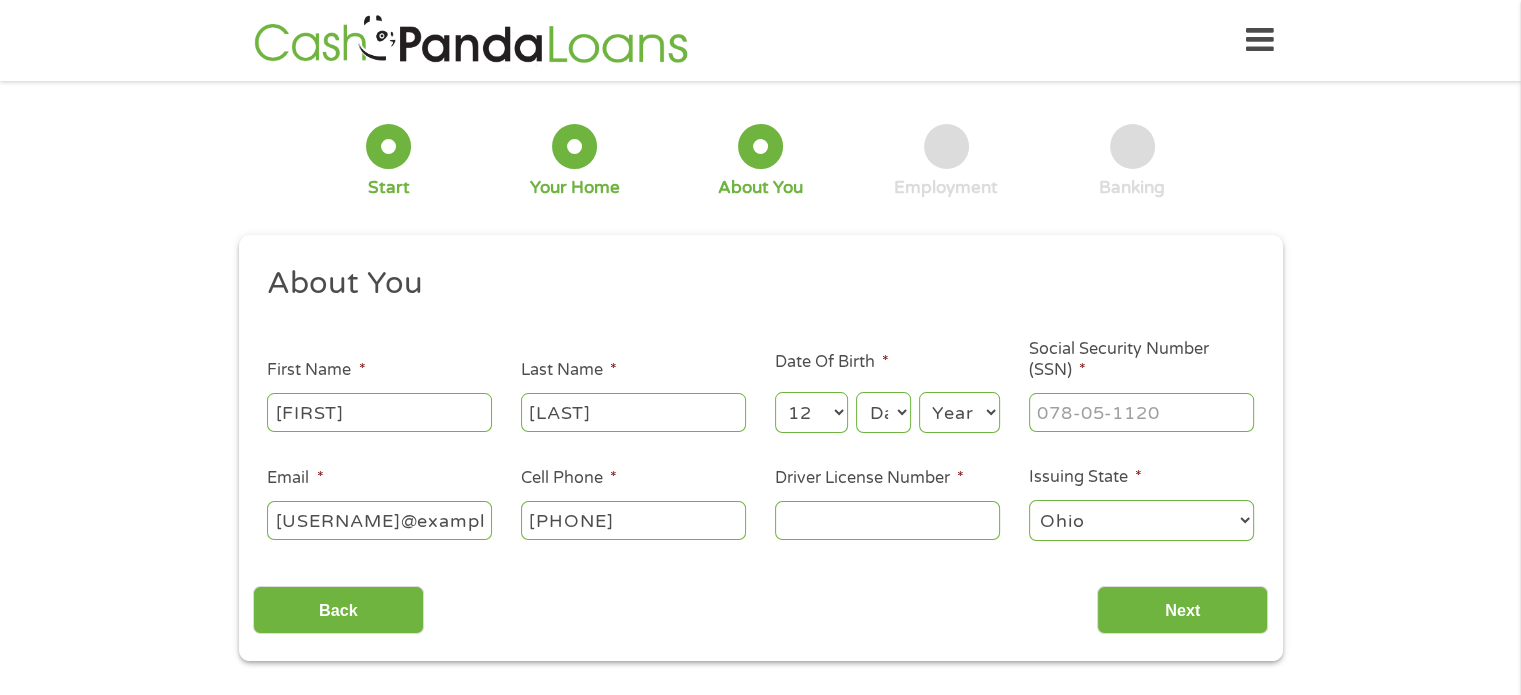 click on "Month 1 2 3 4 5 6 7 8 9 10 11 12" at bounding box center [811, 412] 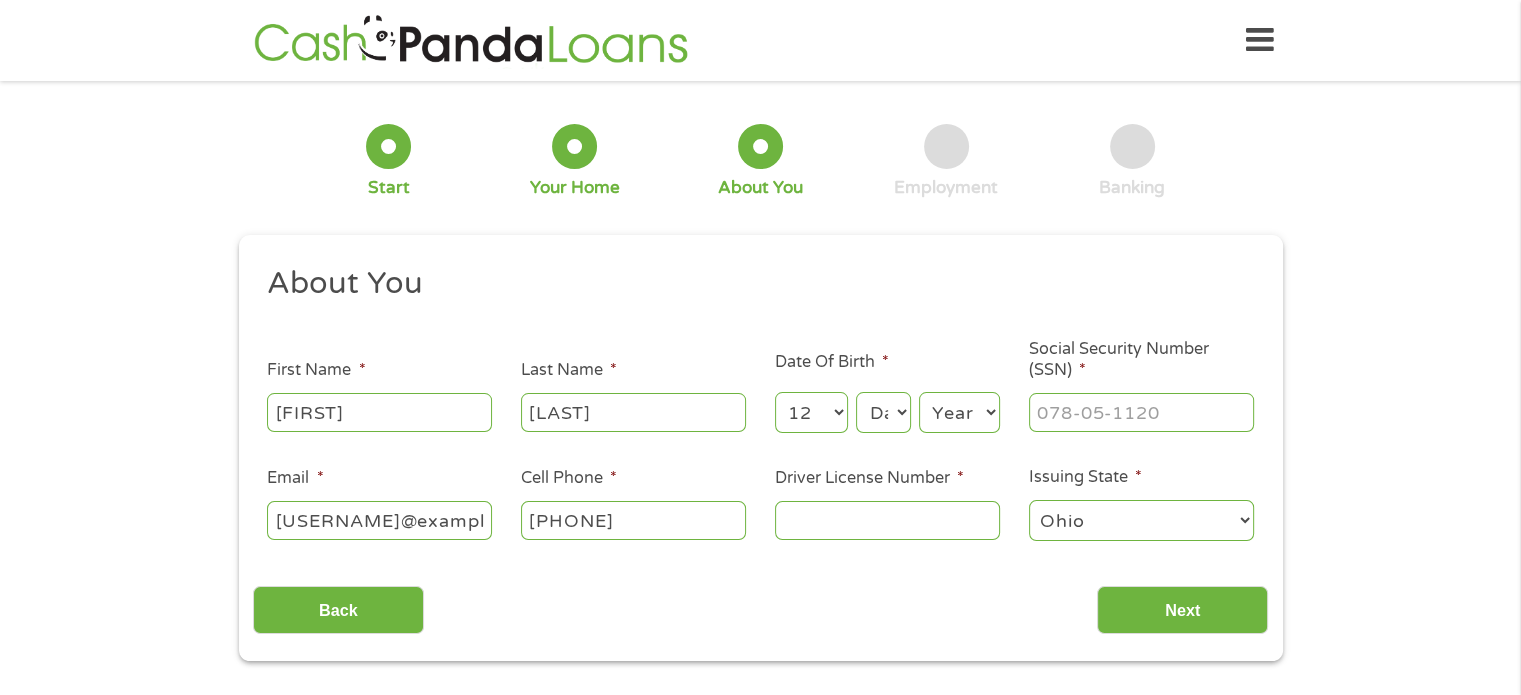 click on "Day 1 2 3 4 5 6 7 8 9 10 11 12 13 14 15 16 17 18 19 20 21 22 23 24 25 26 27 28 29 30 31" at bounding box center [883, 412] 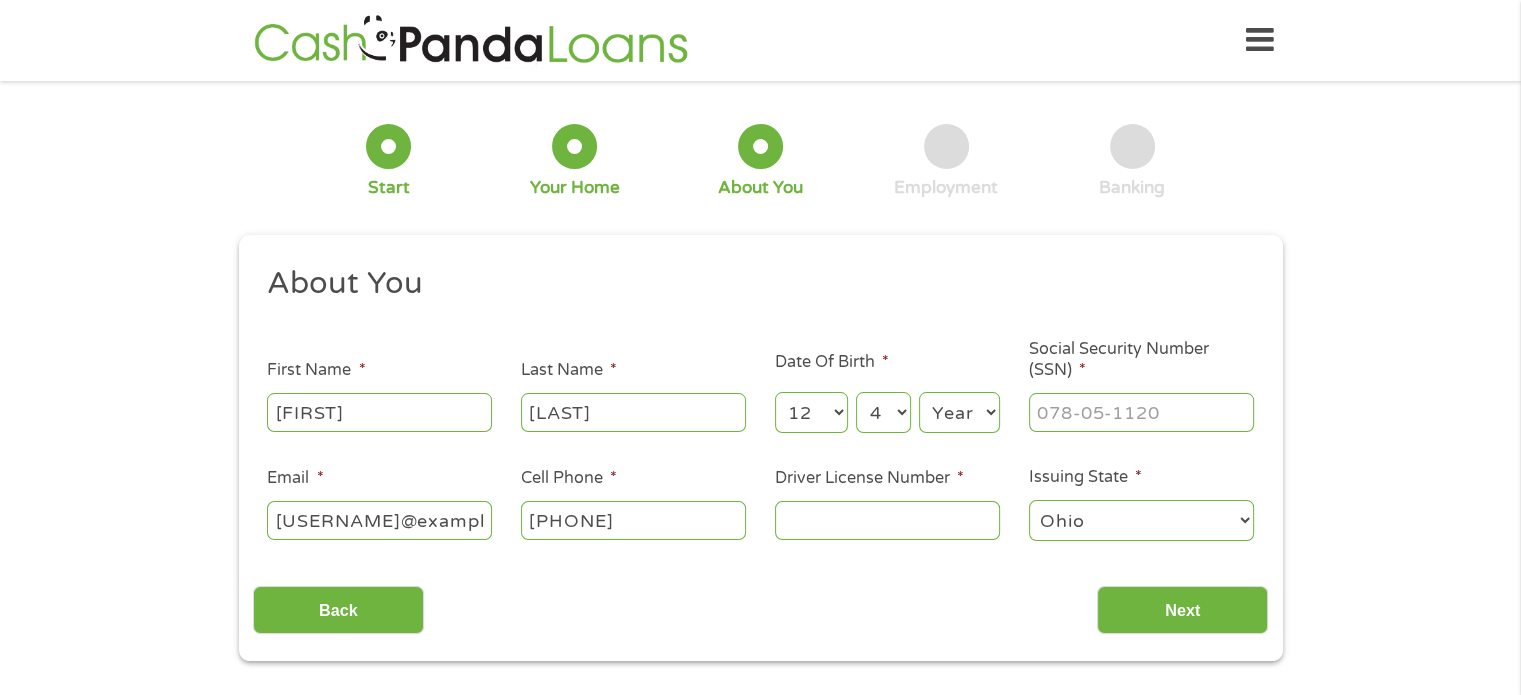 click on "Day 1 2 3 4 5 6 7 8 9 10 11 12 13 14 15 16 17 18 19 20 21 22 23 24 25 26 27 28 29 30 31" at bounding box center [883, 412] 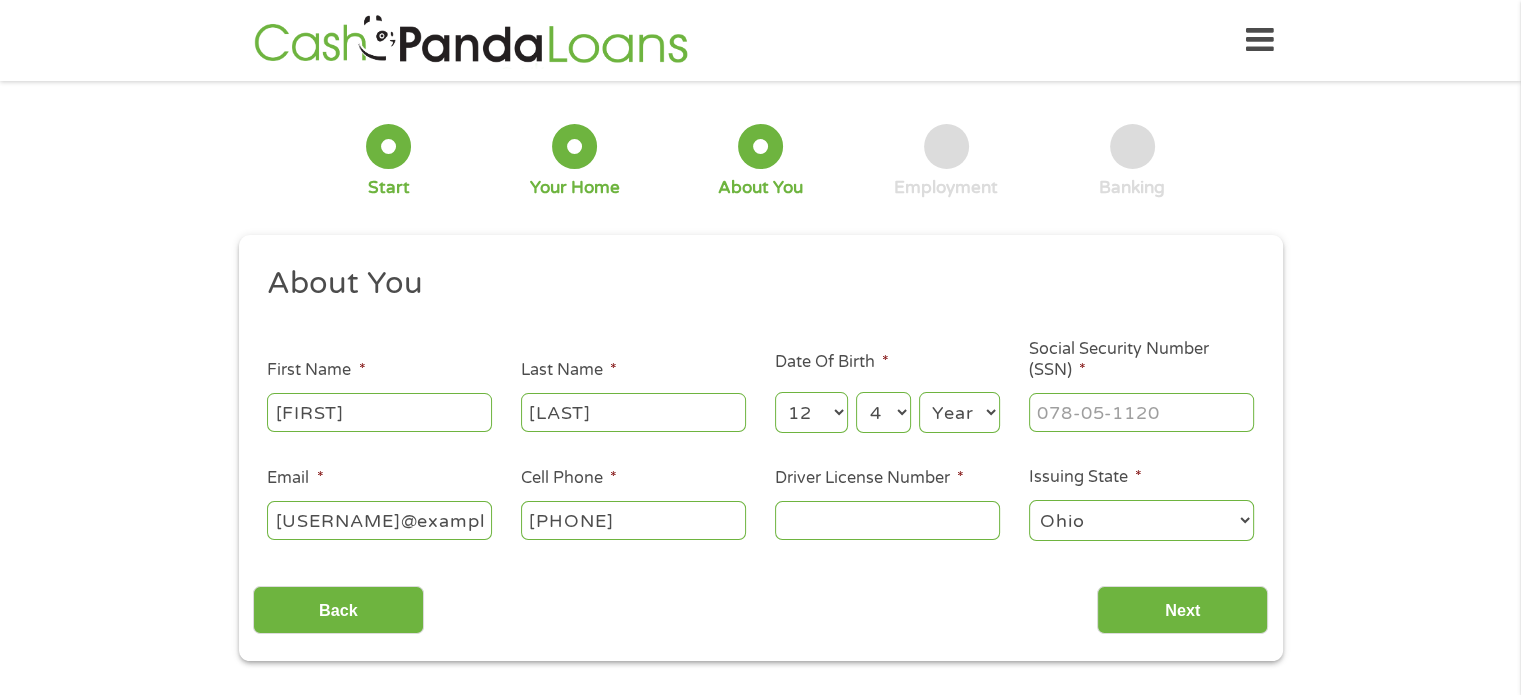 select on "1955" 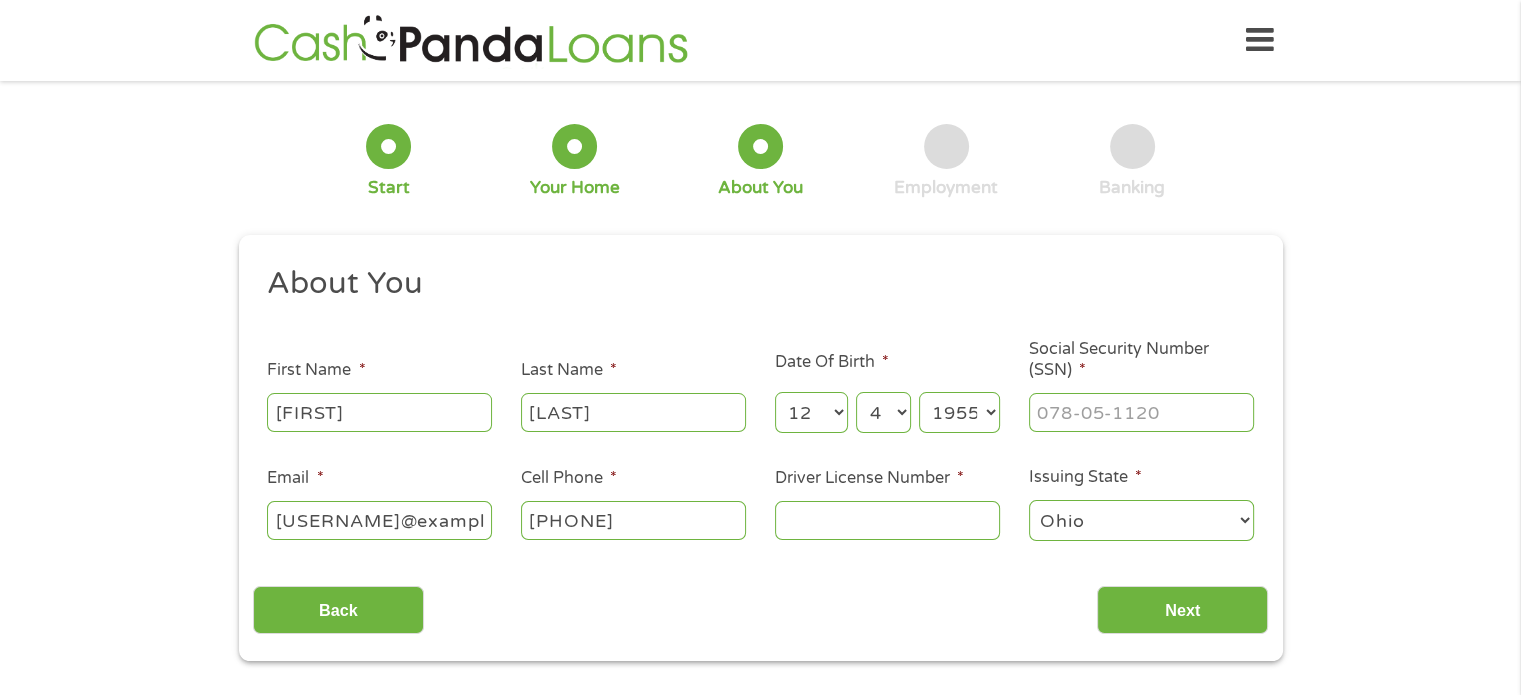 click on "Year 2007 2006 2005 2004 2003 2002 2001 2000 1999 1998 1997 1996 1995 1994 1993 1992 1991 1990 1989 1988 1987 1986 1985 1984 1983 1982 1981 1980 1979 1978 1977 1976 1975 1974 1973 1972 1971 1970 1969 1968 1967 1966 1965 1964 1963 1962 1961 1960 1959 1958 1957 1956 1955 1954 1953 1952 1951 1950 1949 1948 1947 1946 1945 1944 1943 1942 1941 1940 1939 1938 1937 1936 1935 1934 1933 1932 1931 1930 1929 1928 1927 1926 1925 1924 1923 1922 1921 1920" at bounding box center (959, 412) 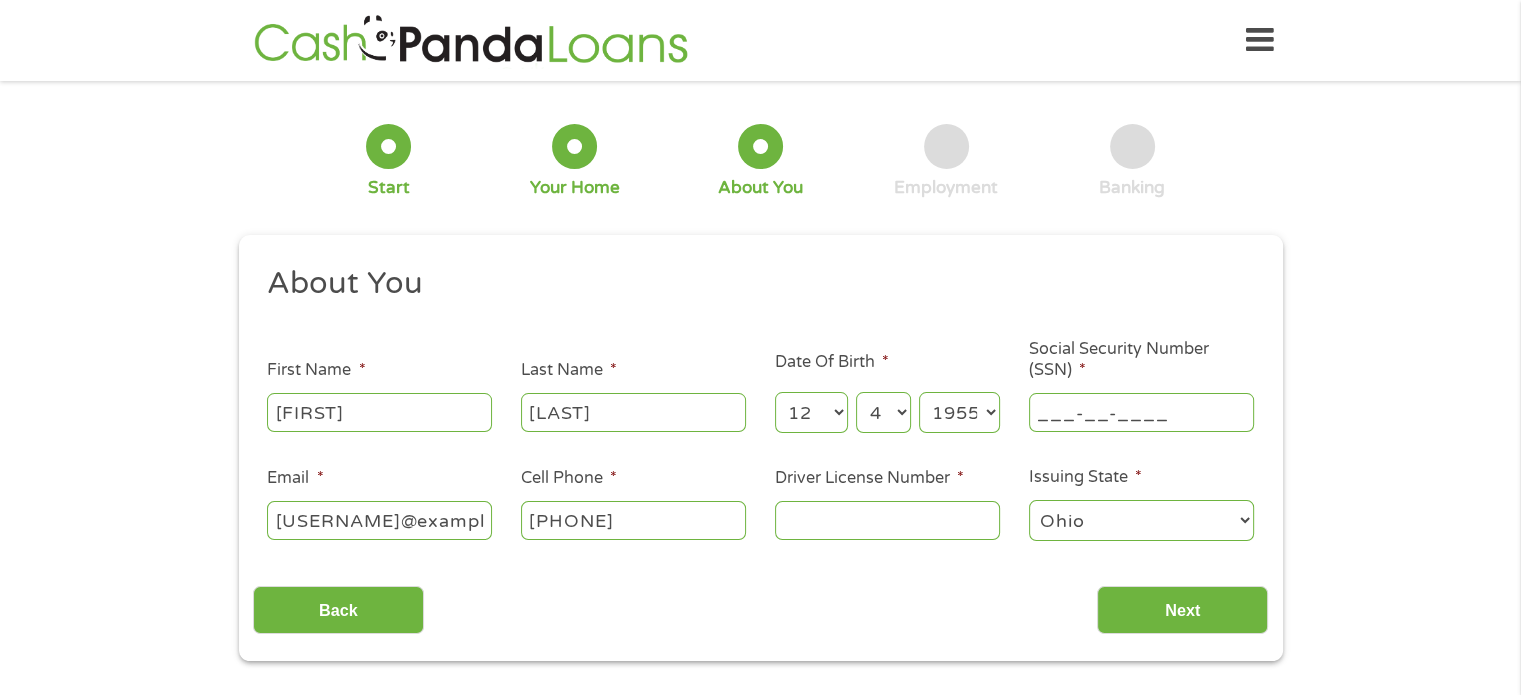 click on "___-__-____" at bounding box center (1141, 412) 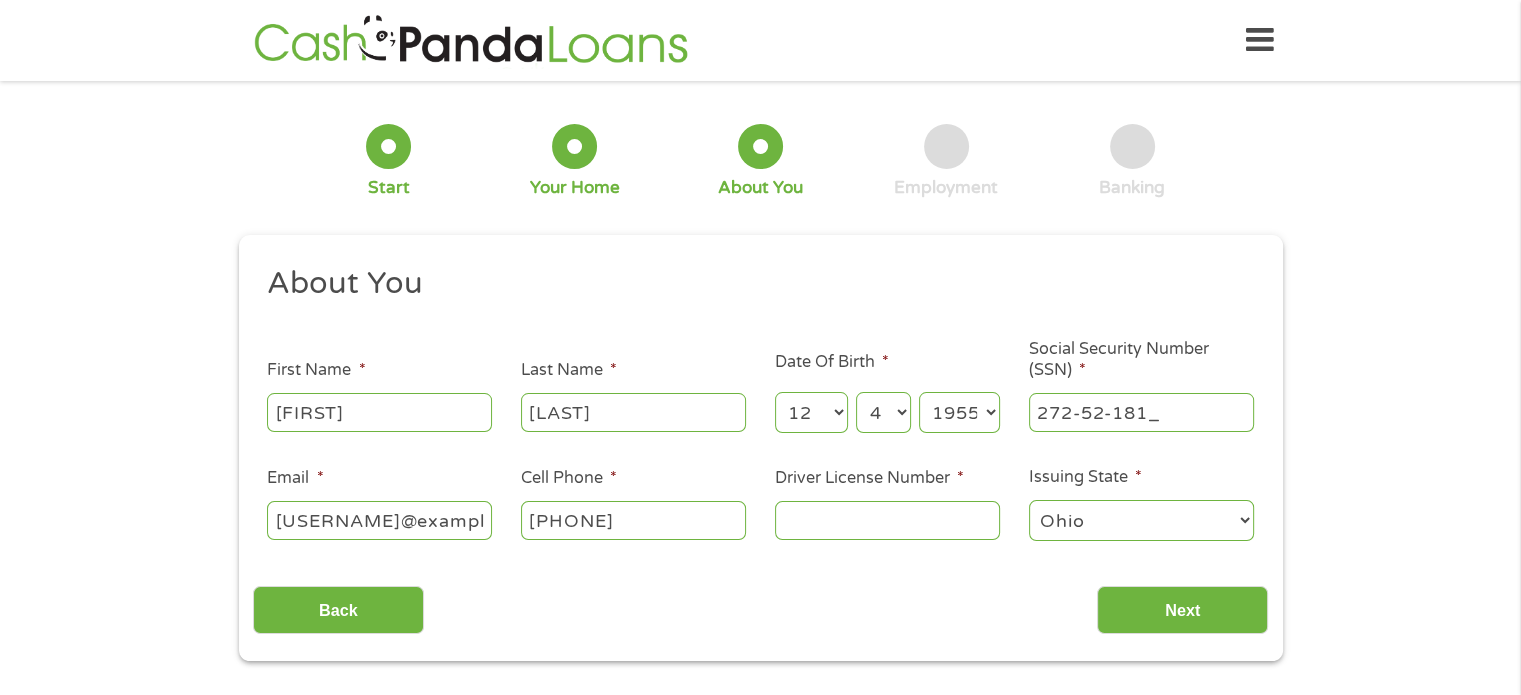 type on "272-52-1818" 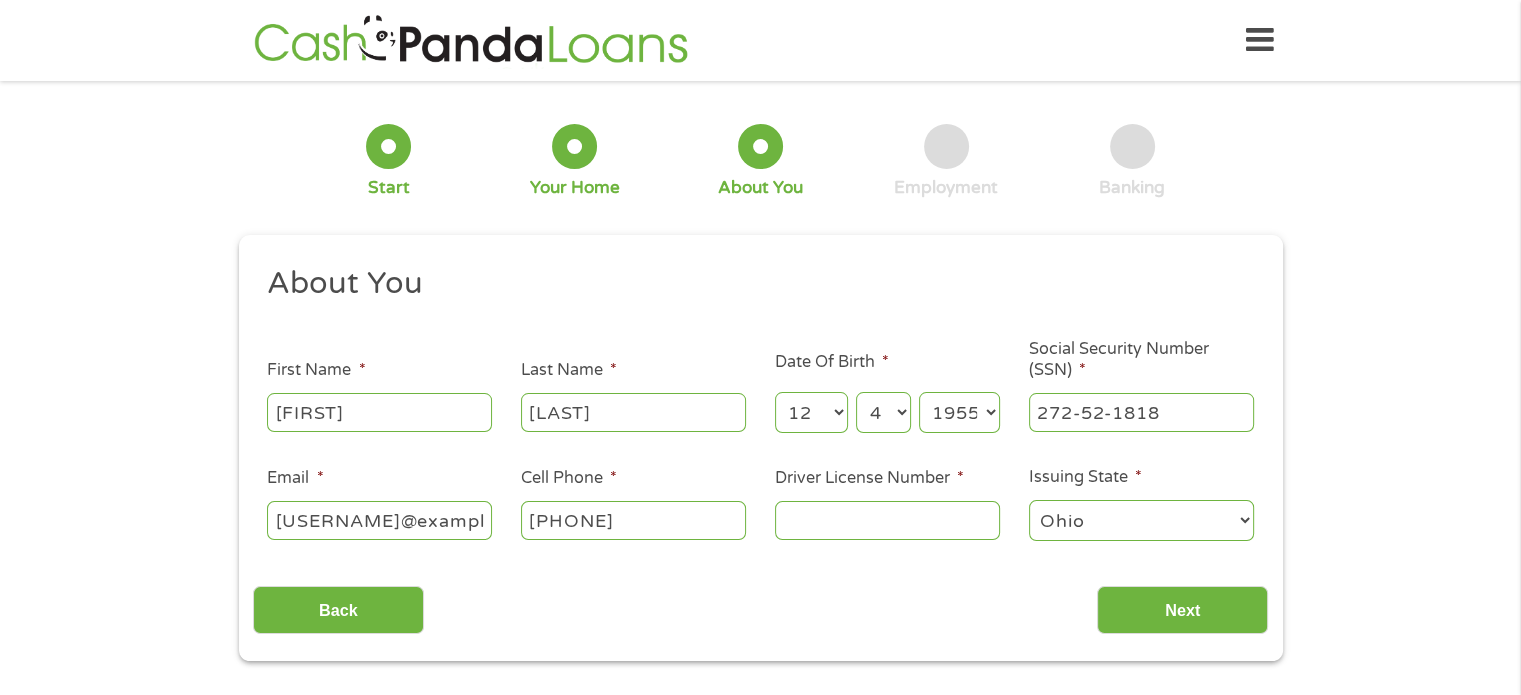 click on "Driver License Number *" at bounding box center (887, 520) 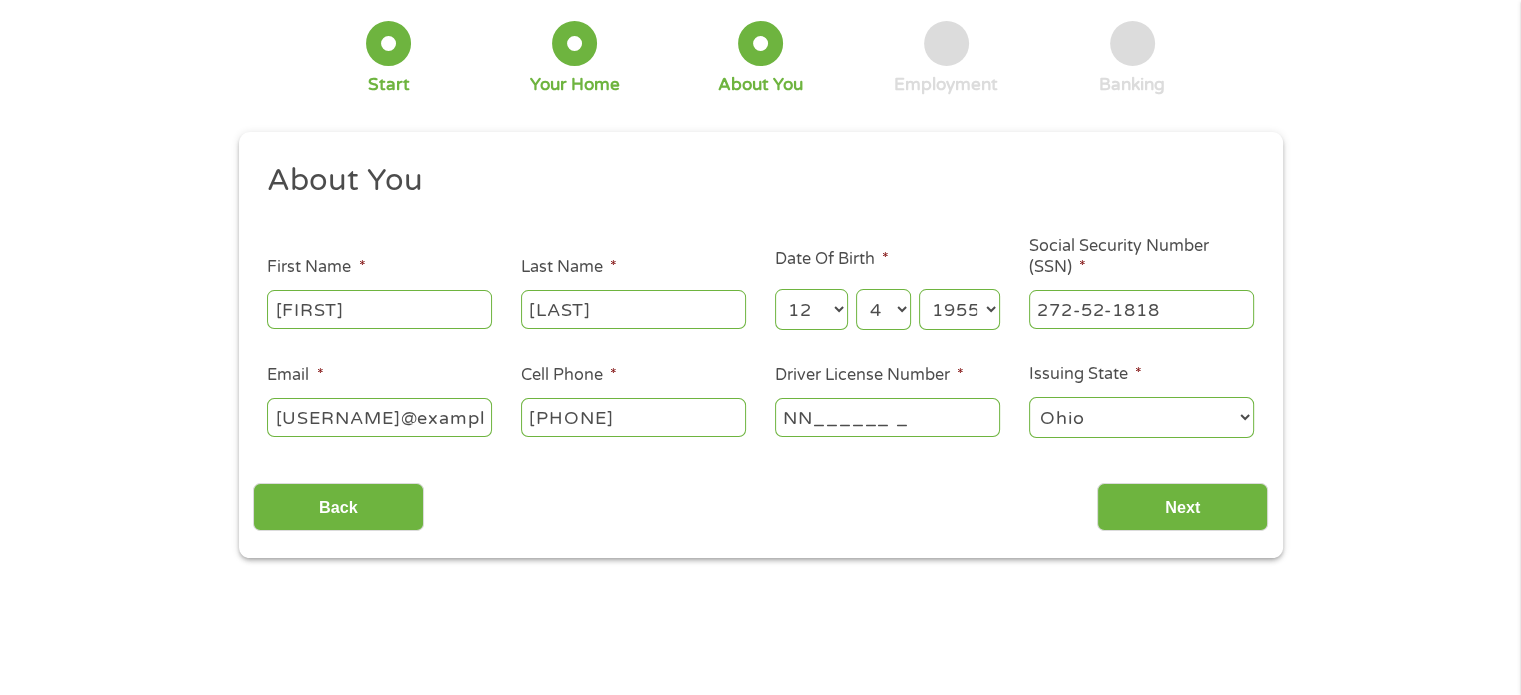 scroll, scrollTop: 104, scrollLeft: 0, axis: vertical 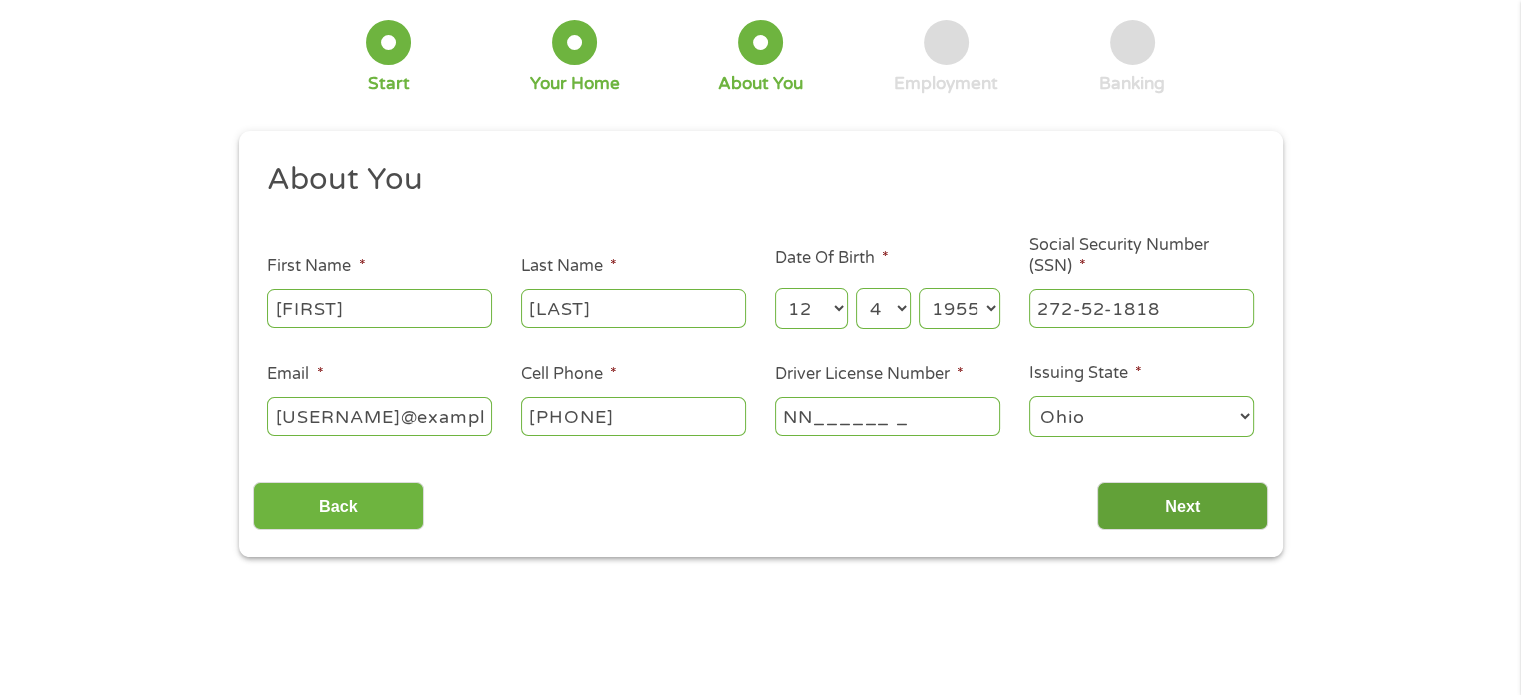 type on "NN______ _" 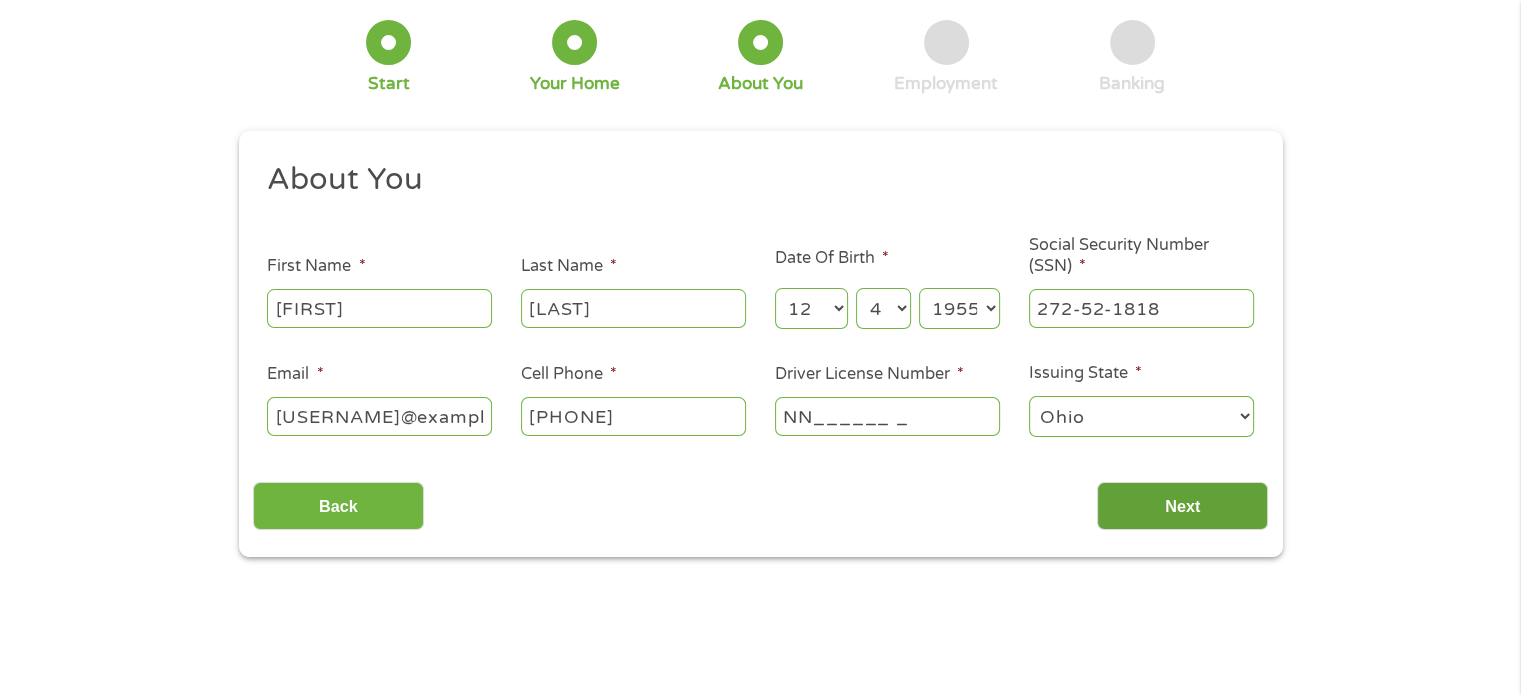 scroll, scrollTop: 8, scrollLeft: 8, axis: both 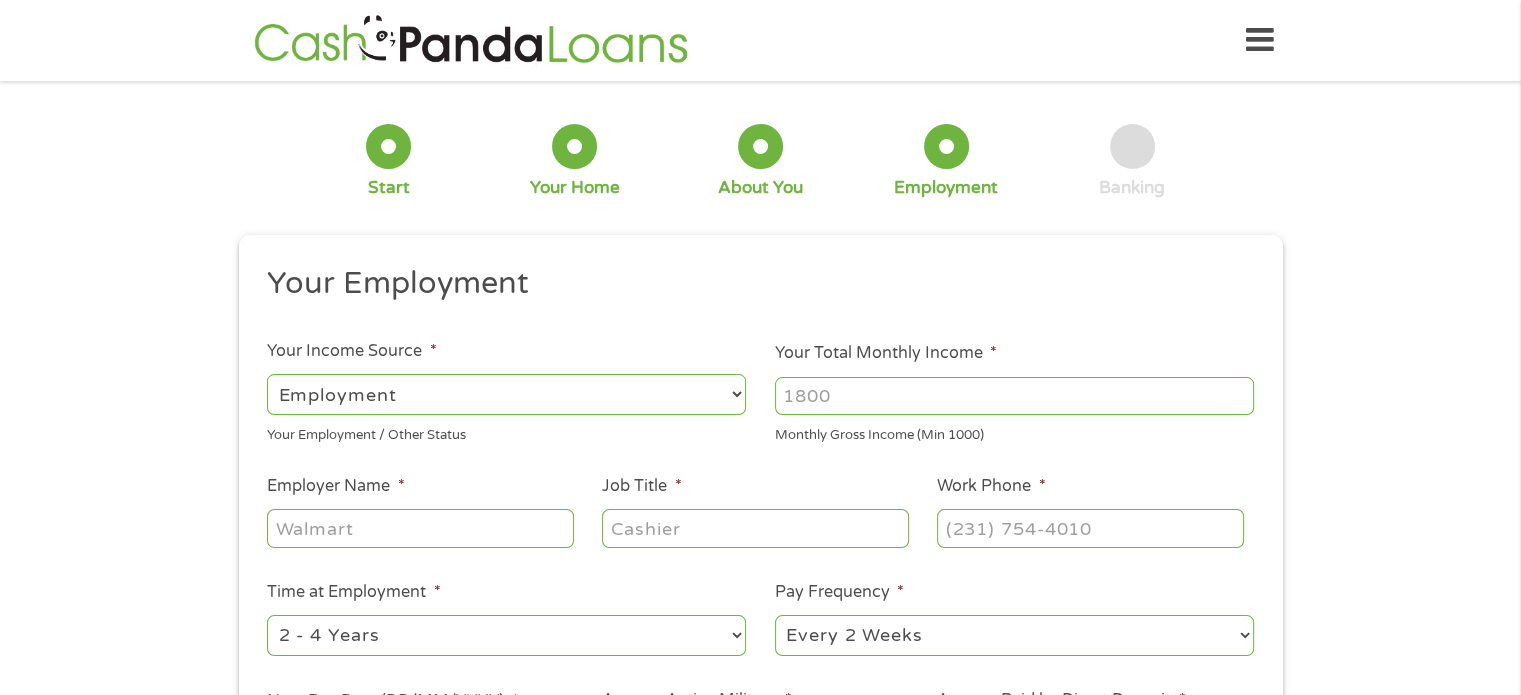click on "--- Choose one --- Employment Self Employed Benefits" at bounding box center [506, 394] 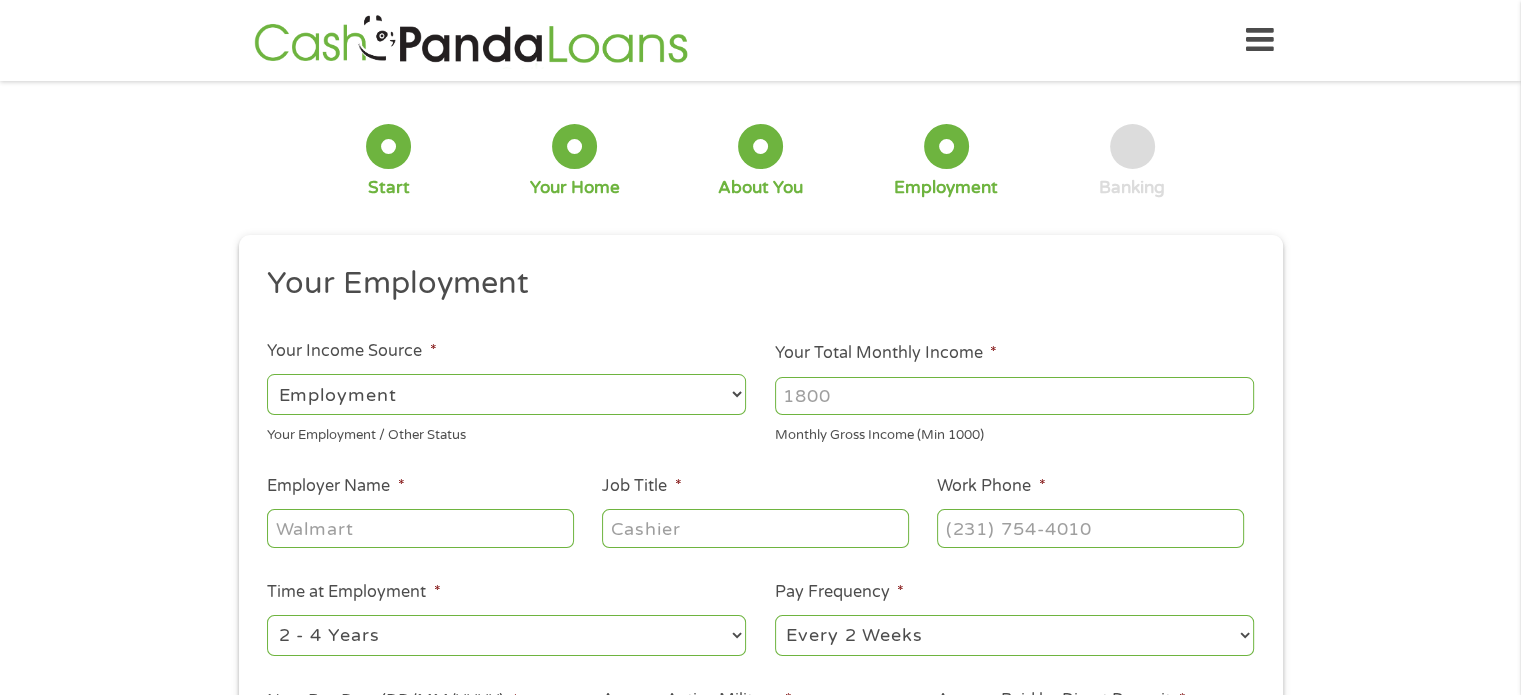click on "--- Choose one --- Employment Self Employed Benefits" at bounding box center (506, 394) 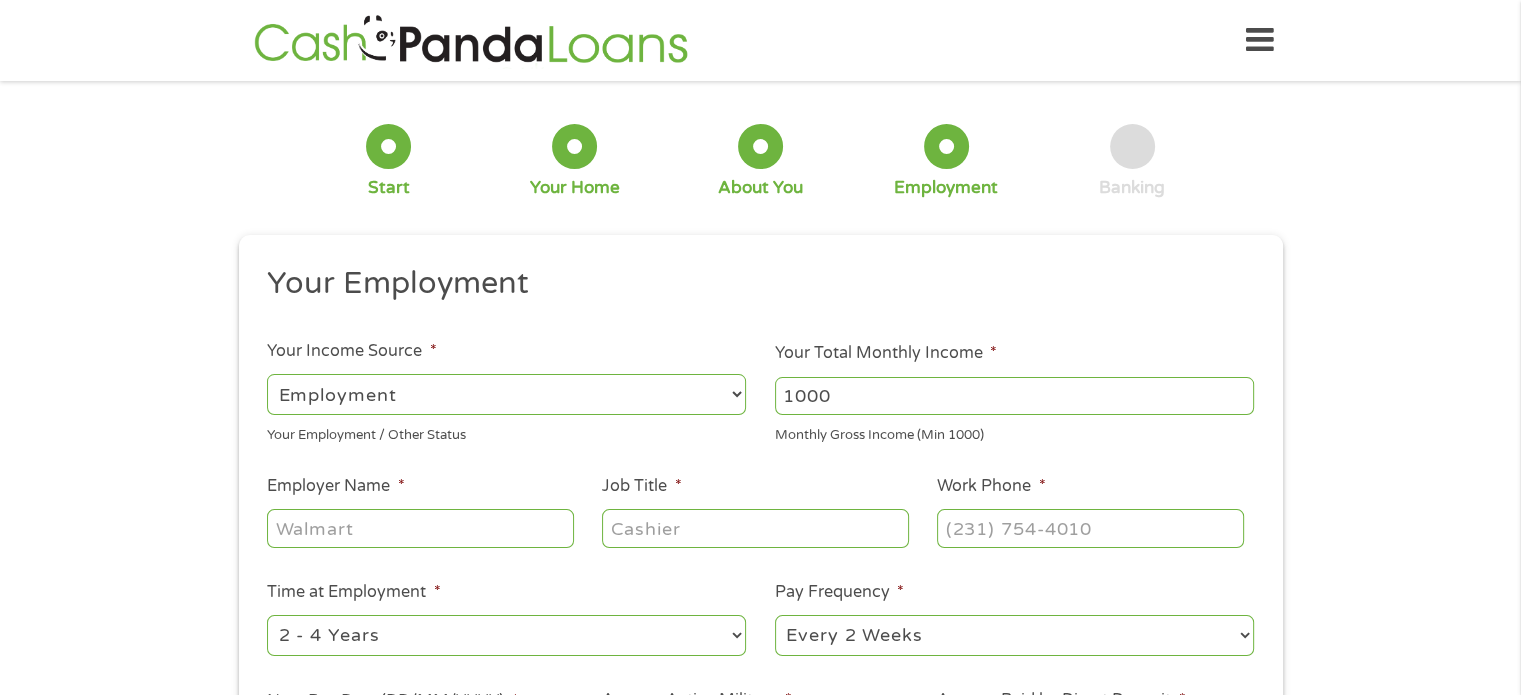 click on "1000" at bounding box center (1014, 396) 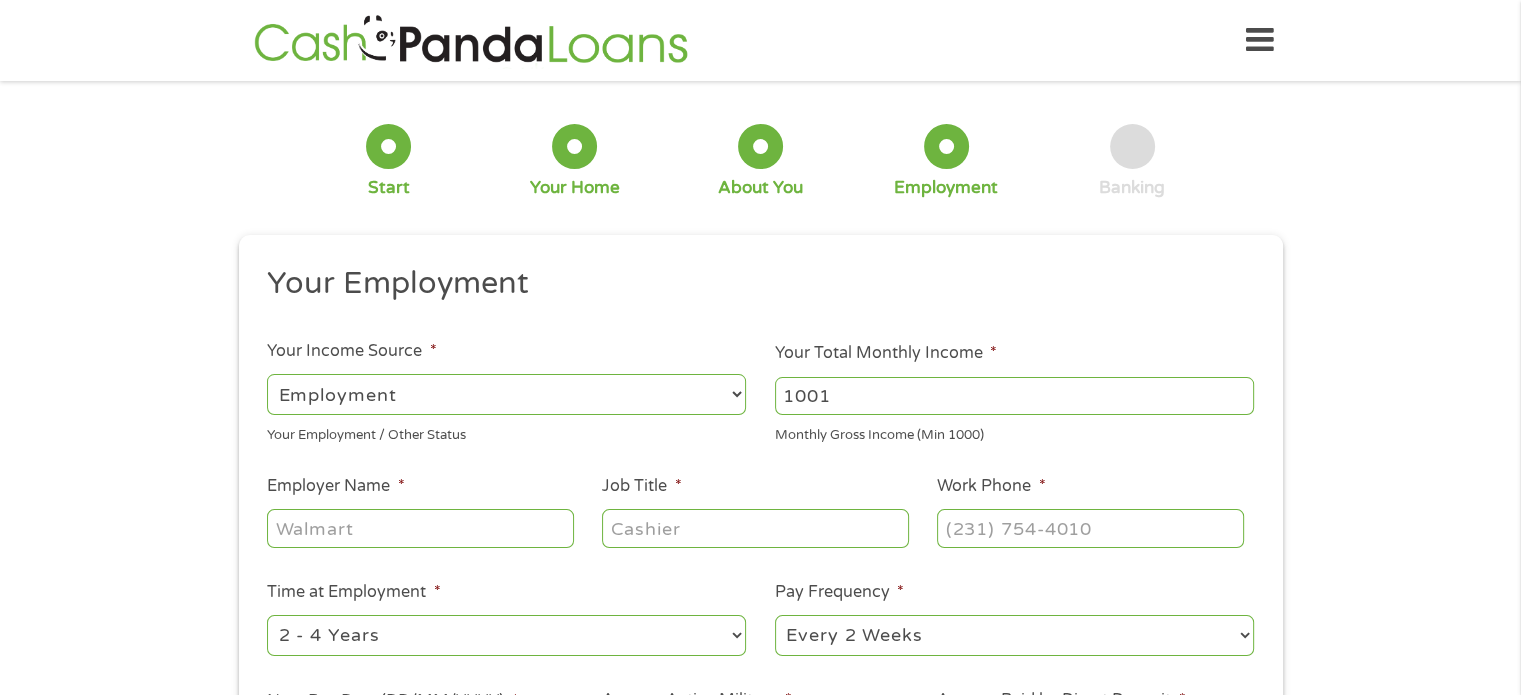 type on "1001" 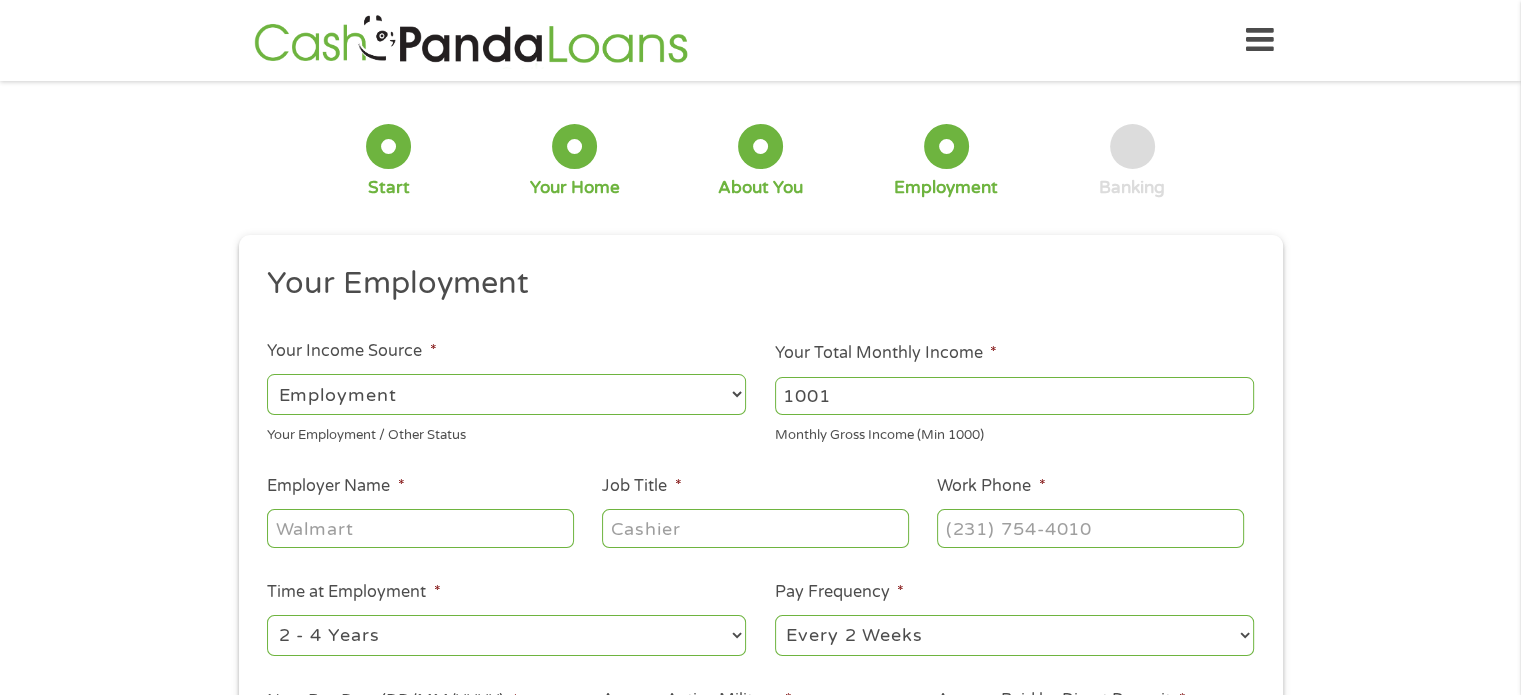 click on "1001" at bounding box center (1014, 396) 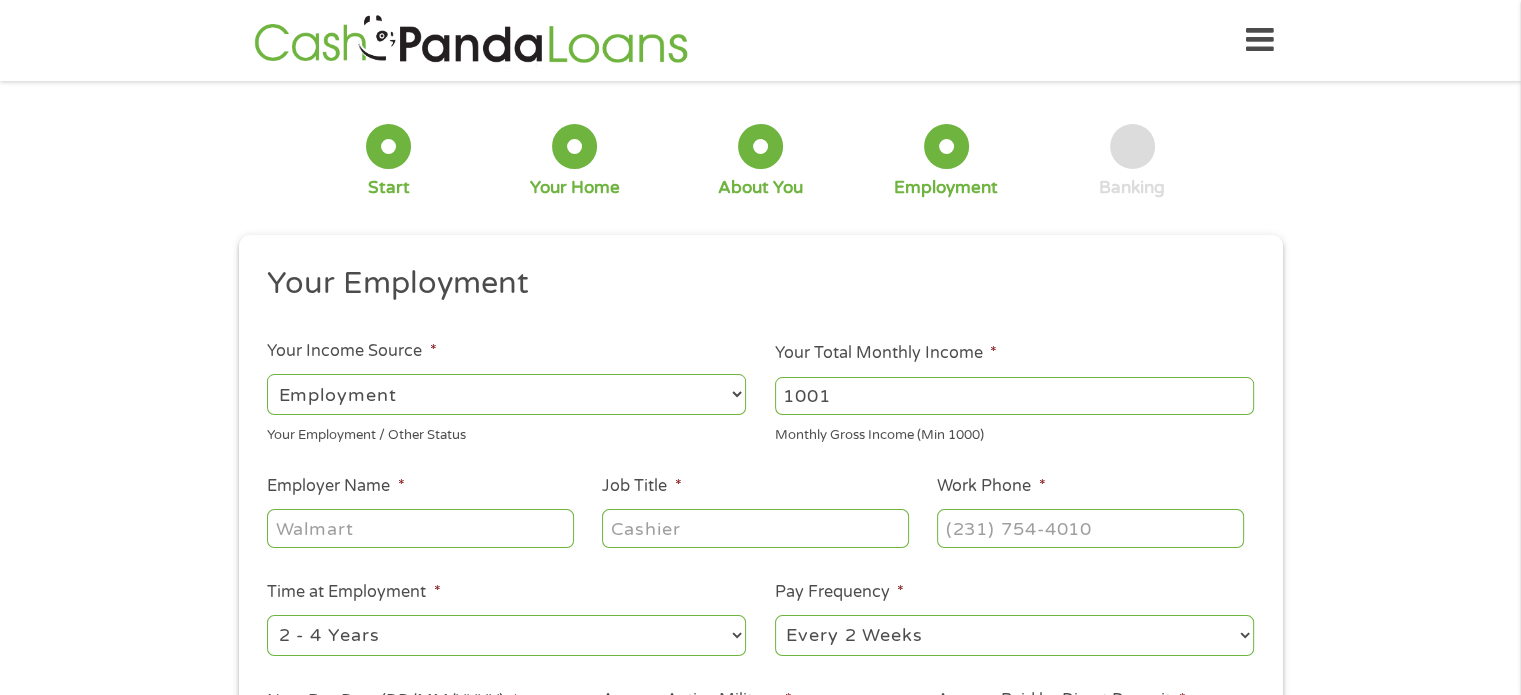 drag, startPoint x: 832, startPoint y: 399, endPoint x: 744, endPoint y: 391, distance: 88.362885 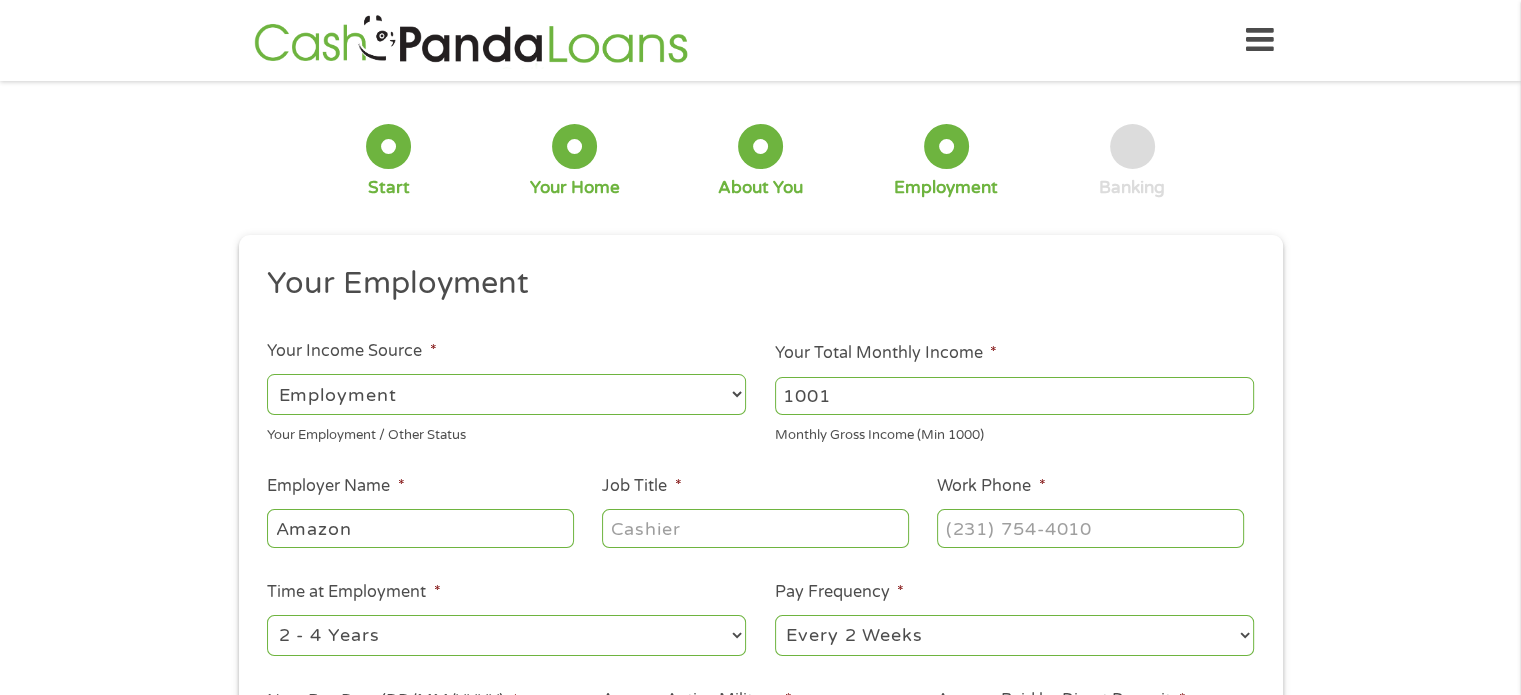 type on "Amazon" 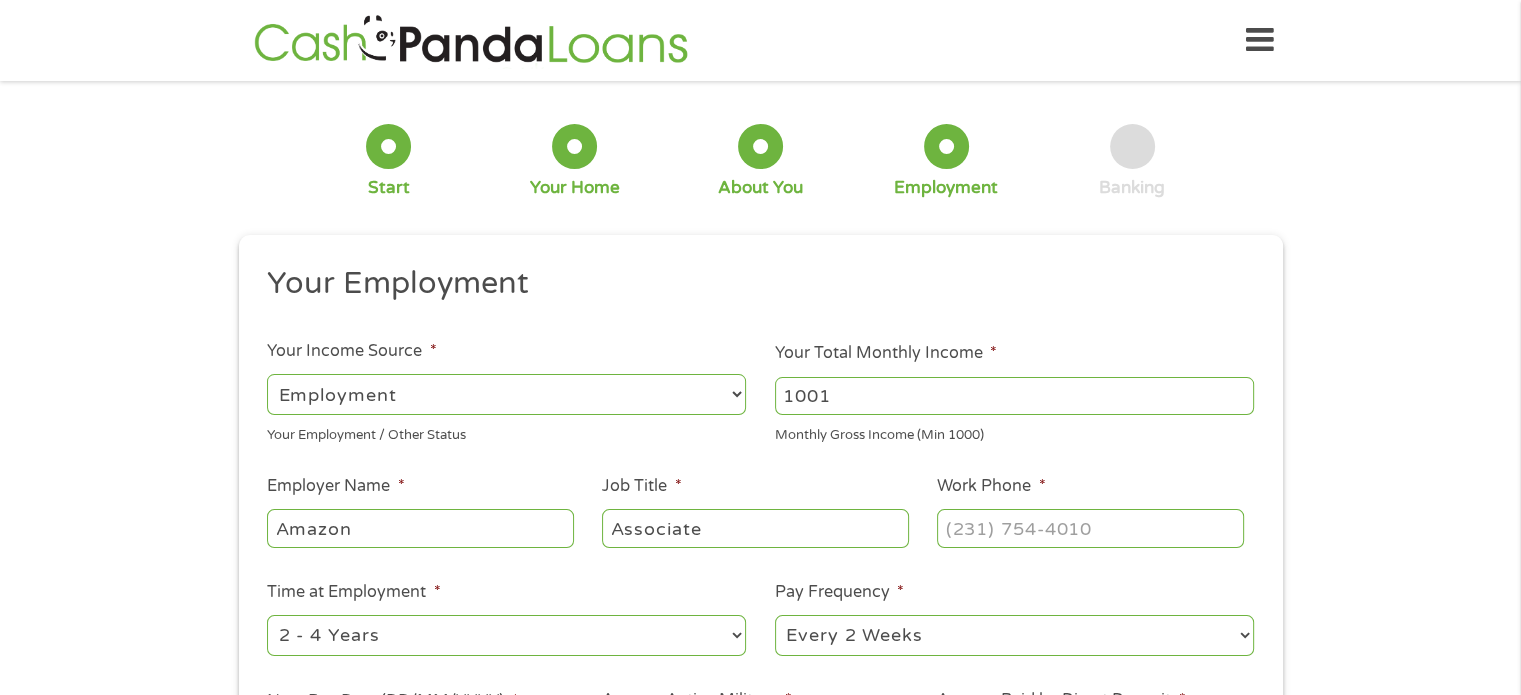 type on "Associate" 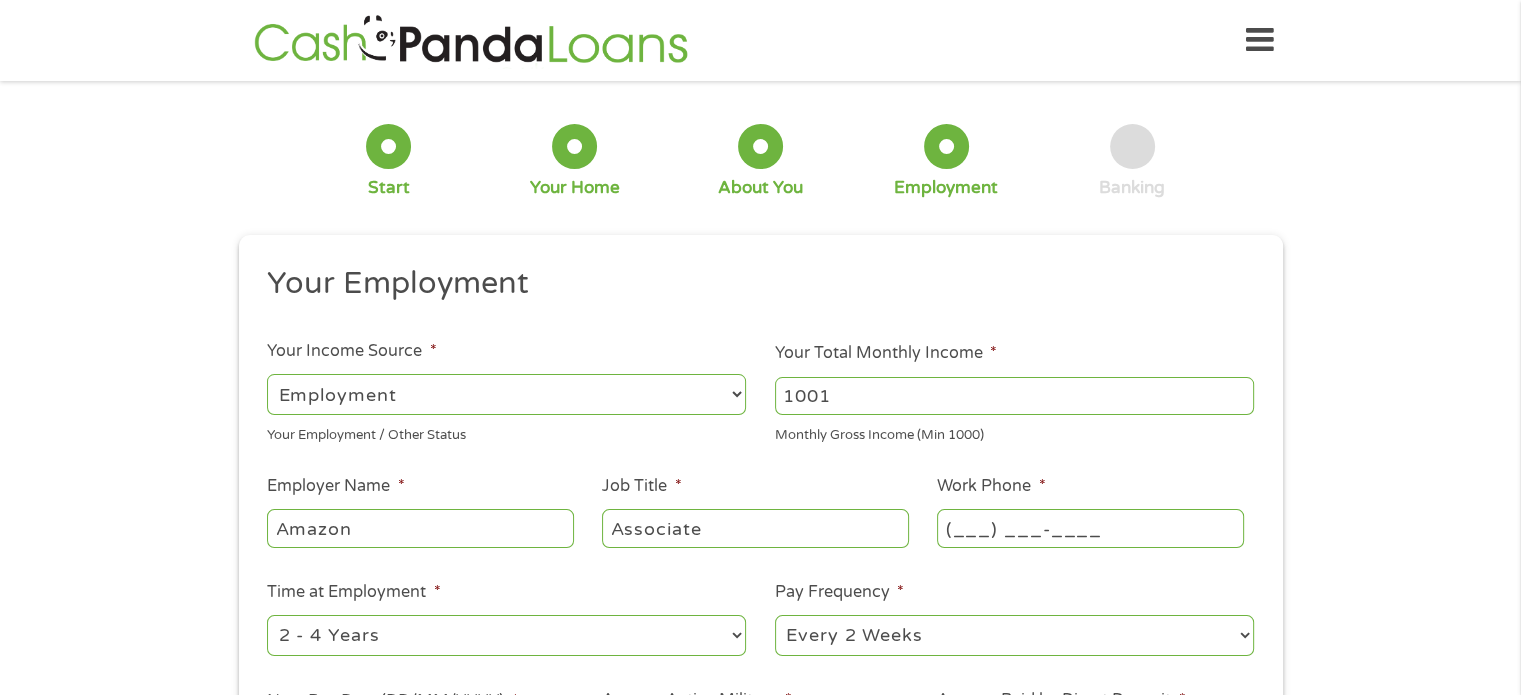 click on "(___) ___-____" at bounding box center [1090, 528] 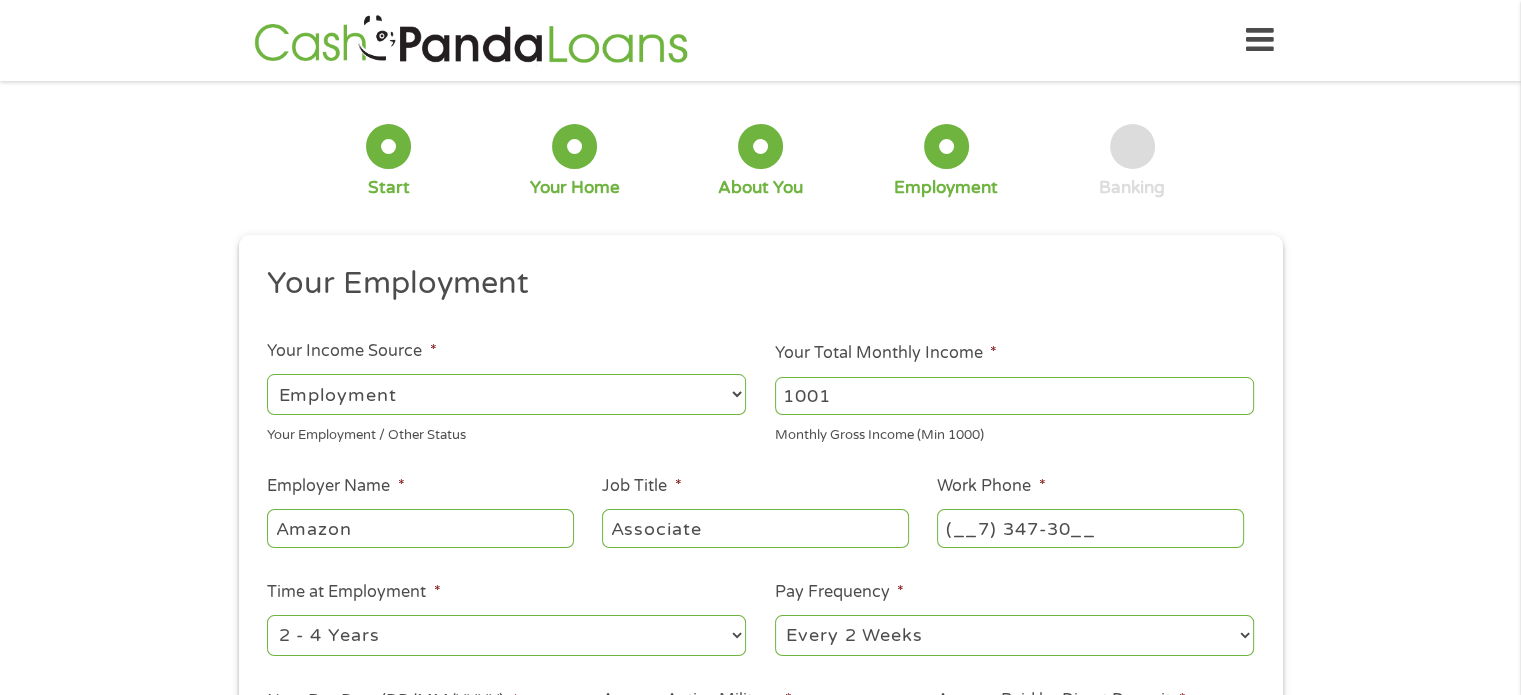 drag, startPoint x: 1077, startPoint y: 527, endPoint x: 950, endPoint y: 534, distance: 127.192764 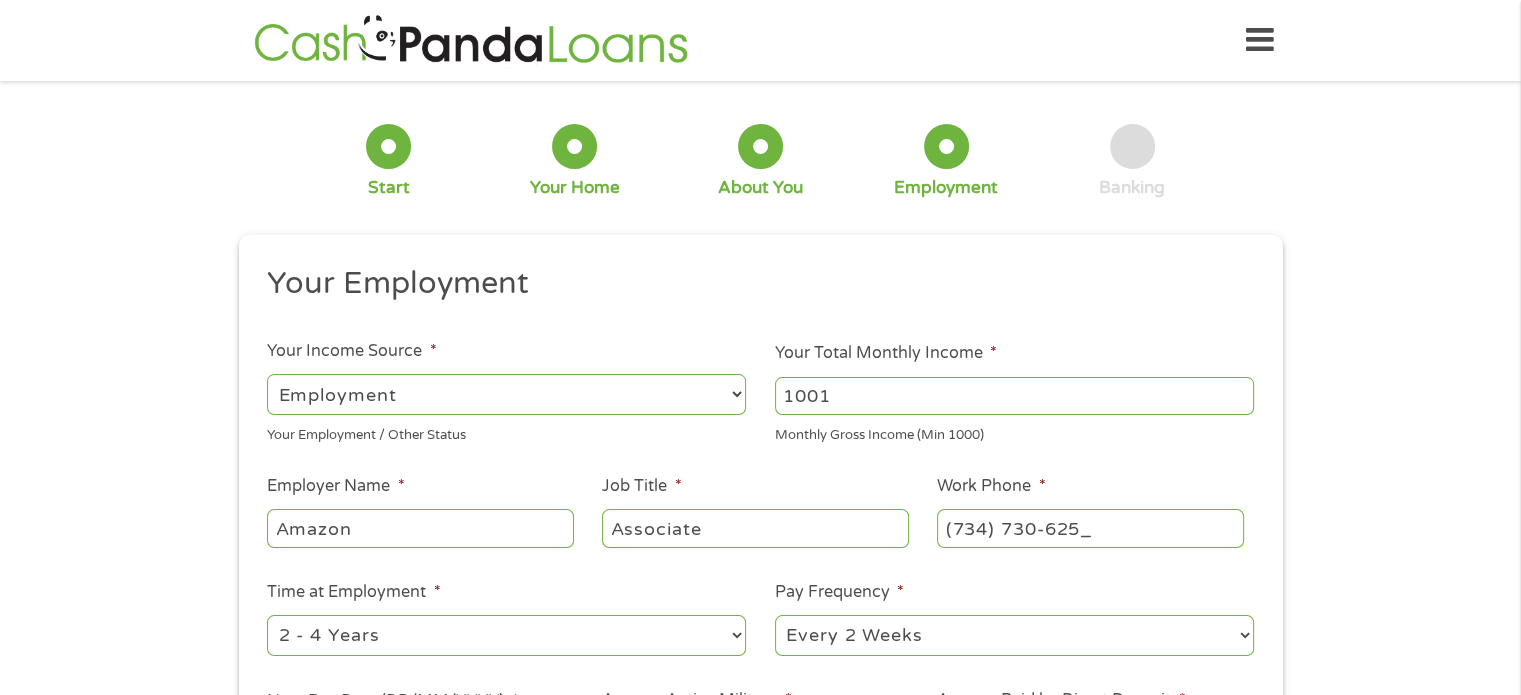 type on "[PHONE]" 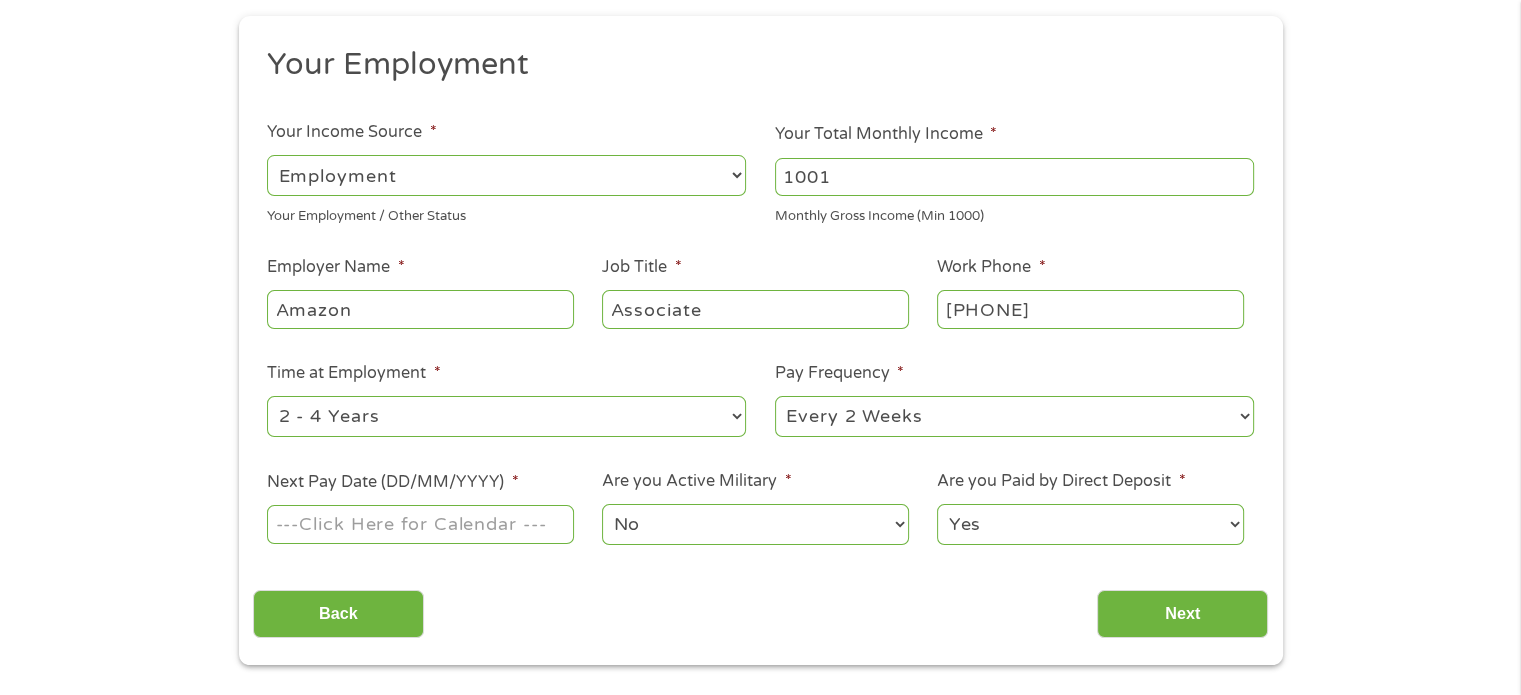 scroll, scrollTop: 220, scrollLeft: 0, axis: vertical 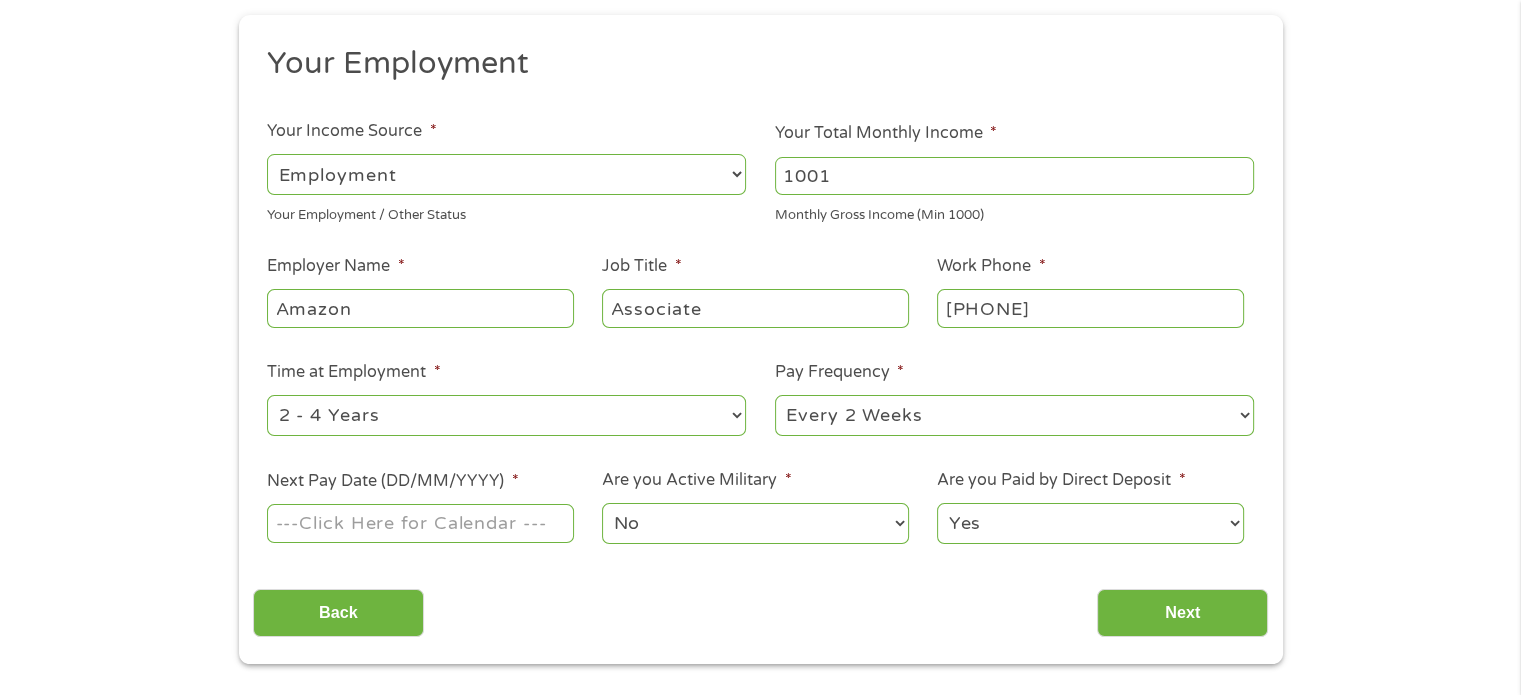 click on "Next Pay Date (DD/MM/YYYY) *" at bounding box center (420, 523) 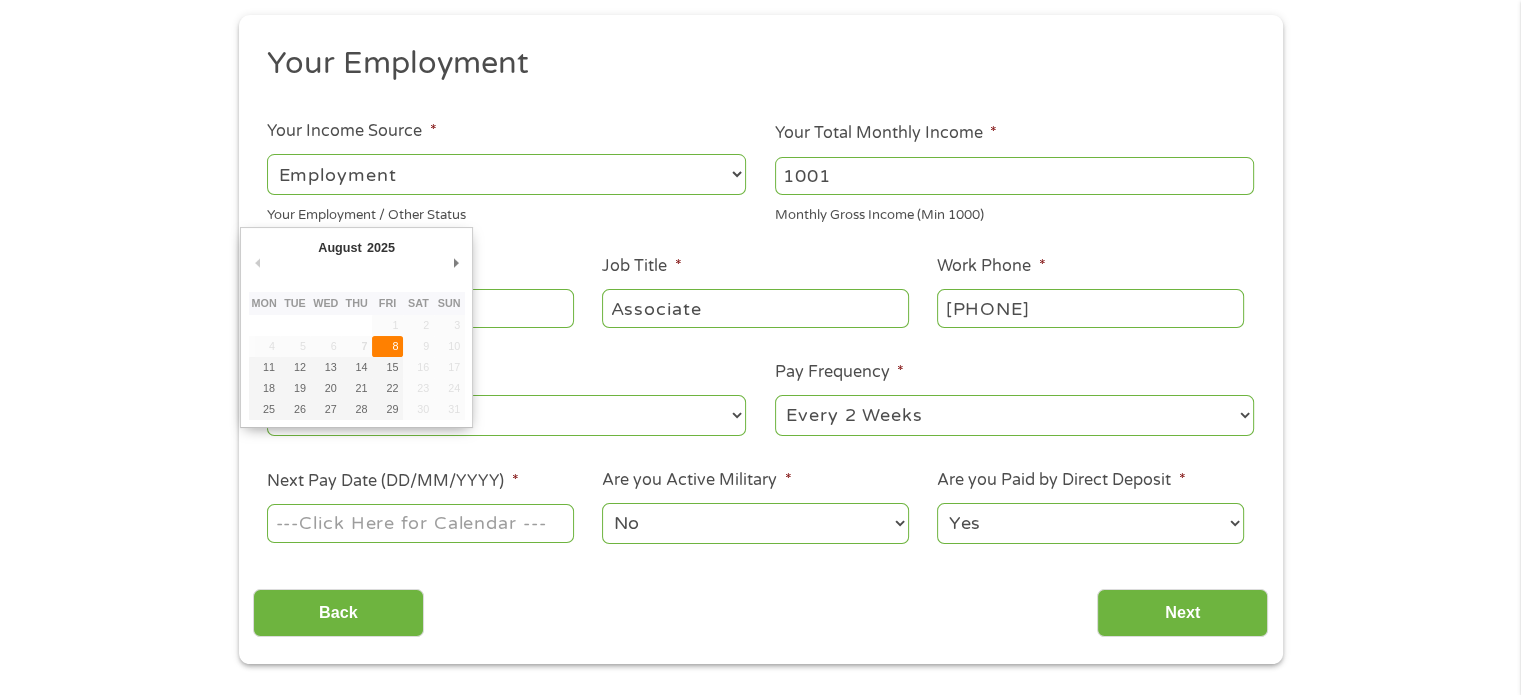 type on "08/08/2025" 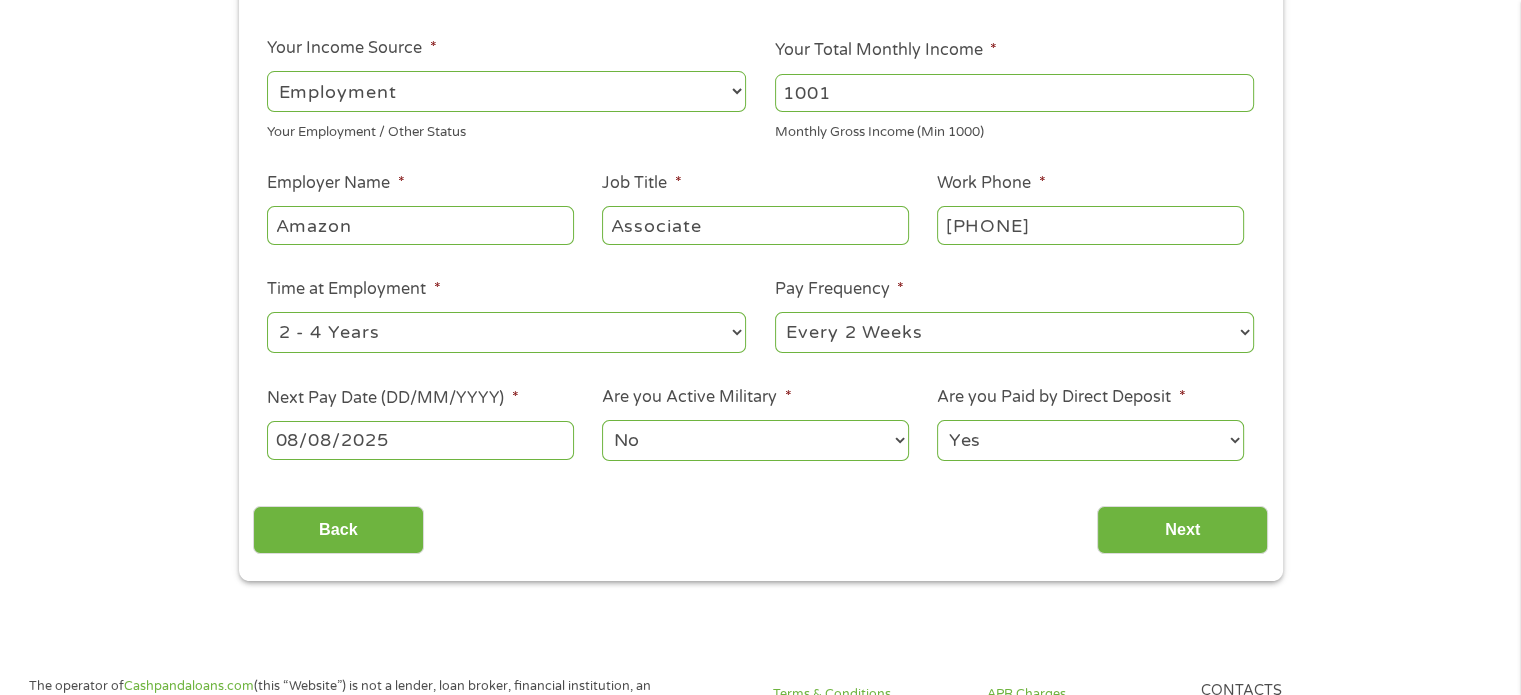 scroll, scrollTop: 312, scrollLeft: 0, axis: vertical 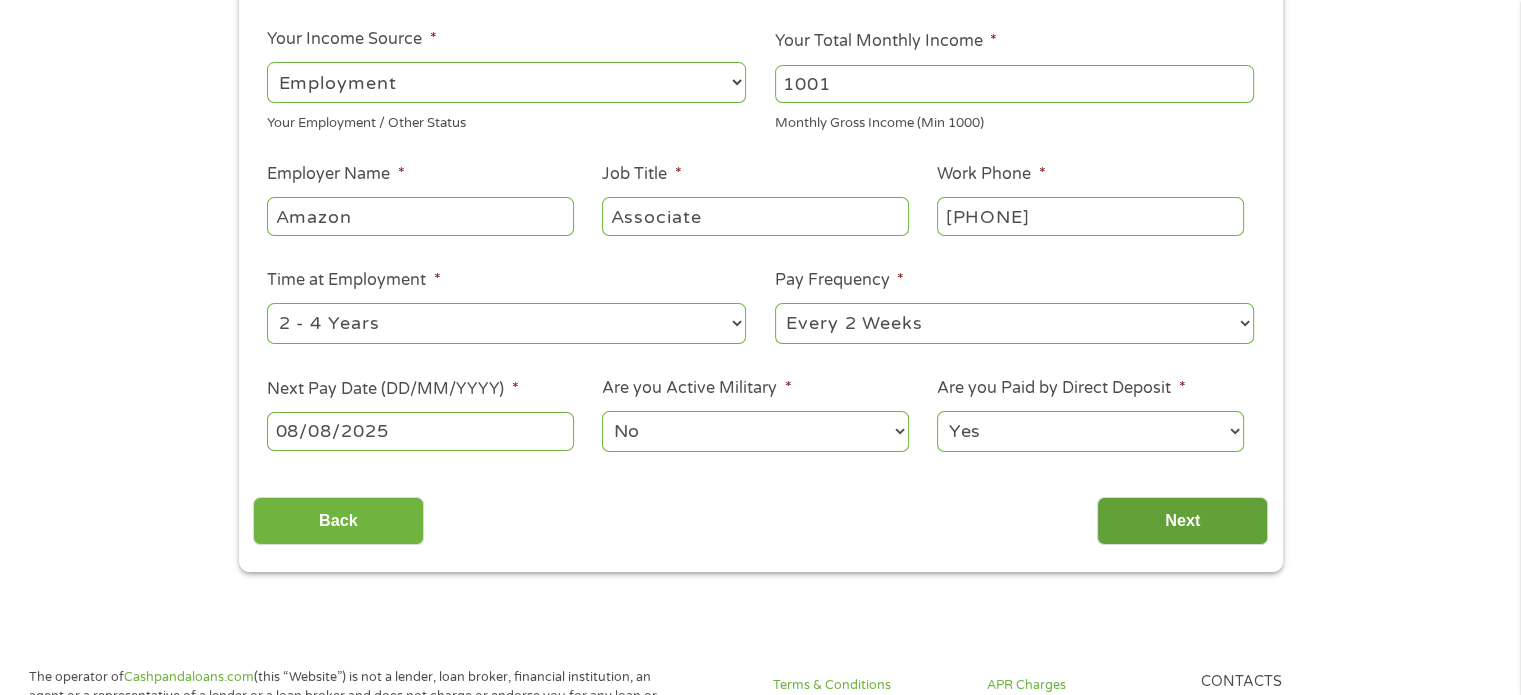 click on "Next" at bounding box center [1182, 521] 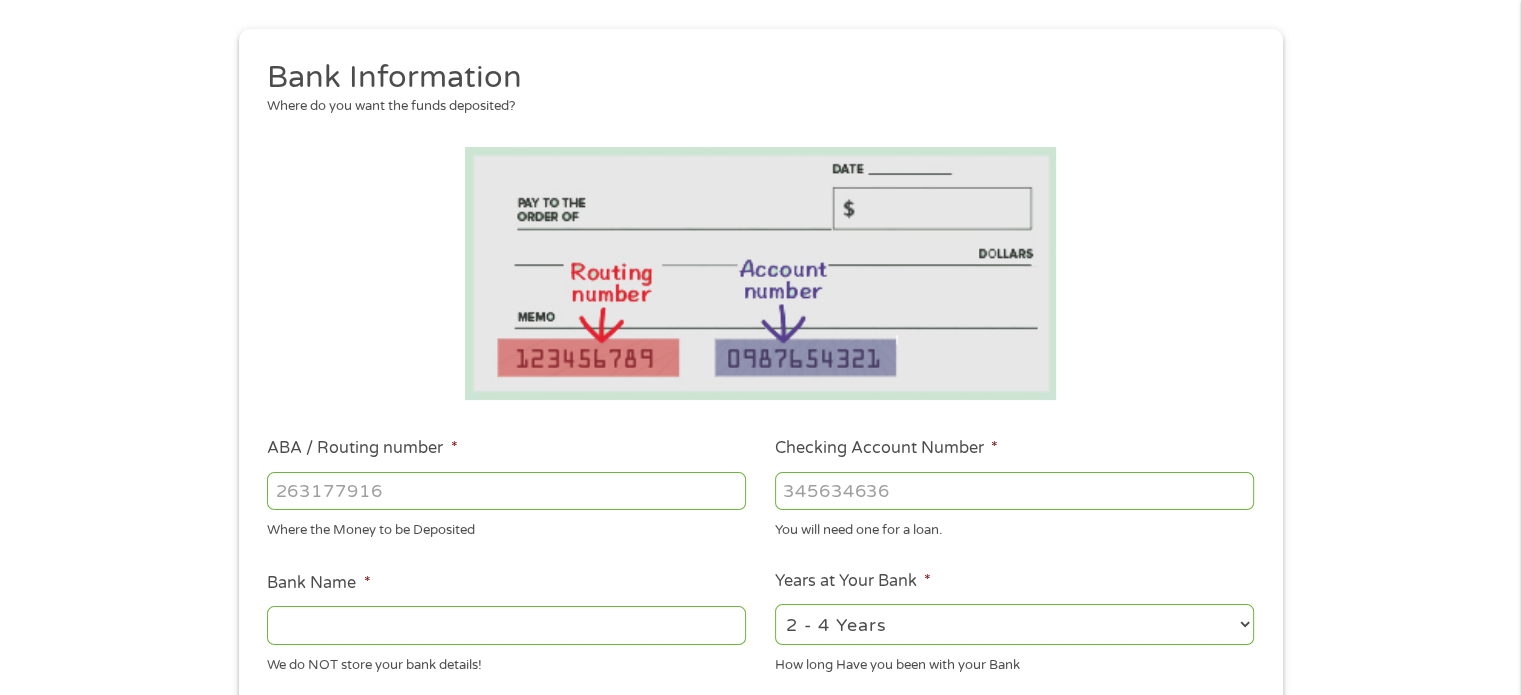 scroll, scrollTop: 207, scrollLeft: 0, axis: vertical 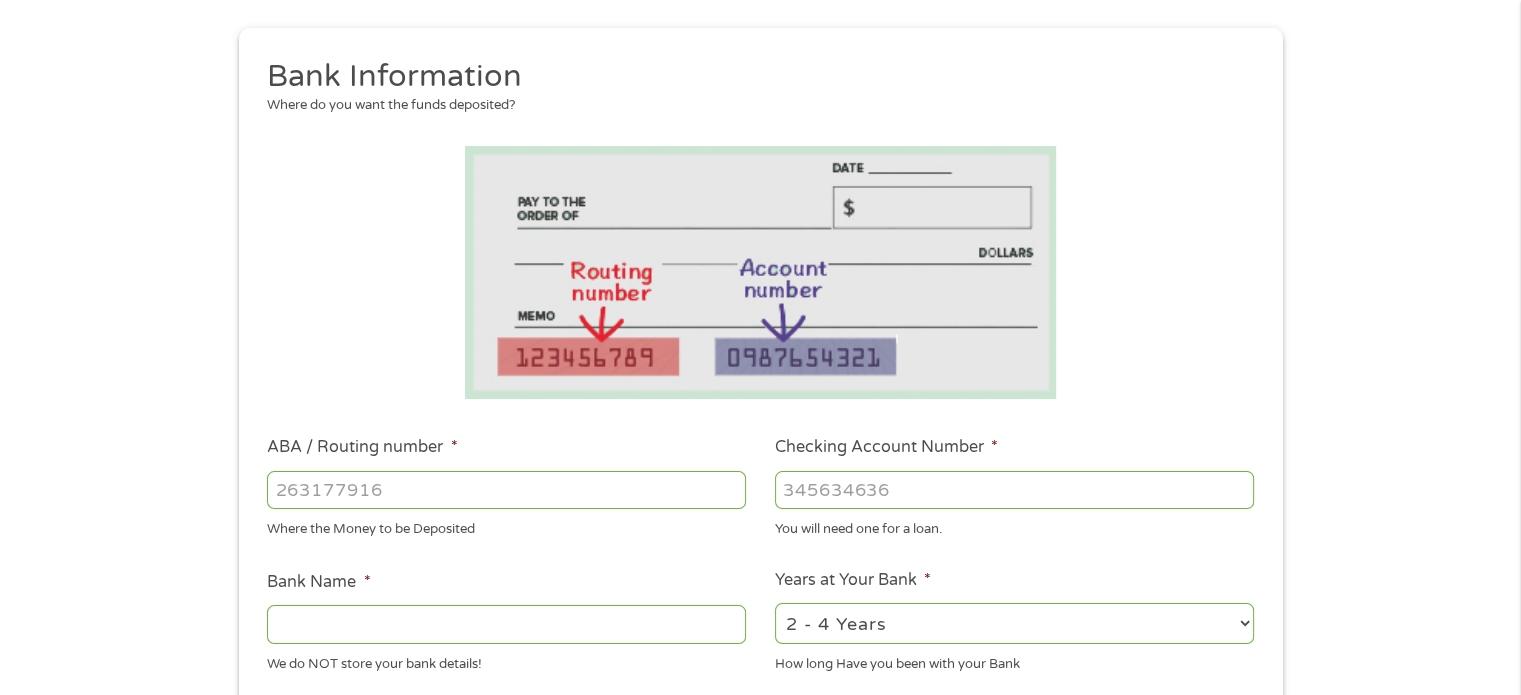 click on "ABA / Routing number *" at bounding box center [506, 490] 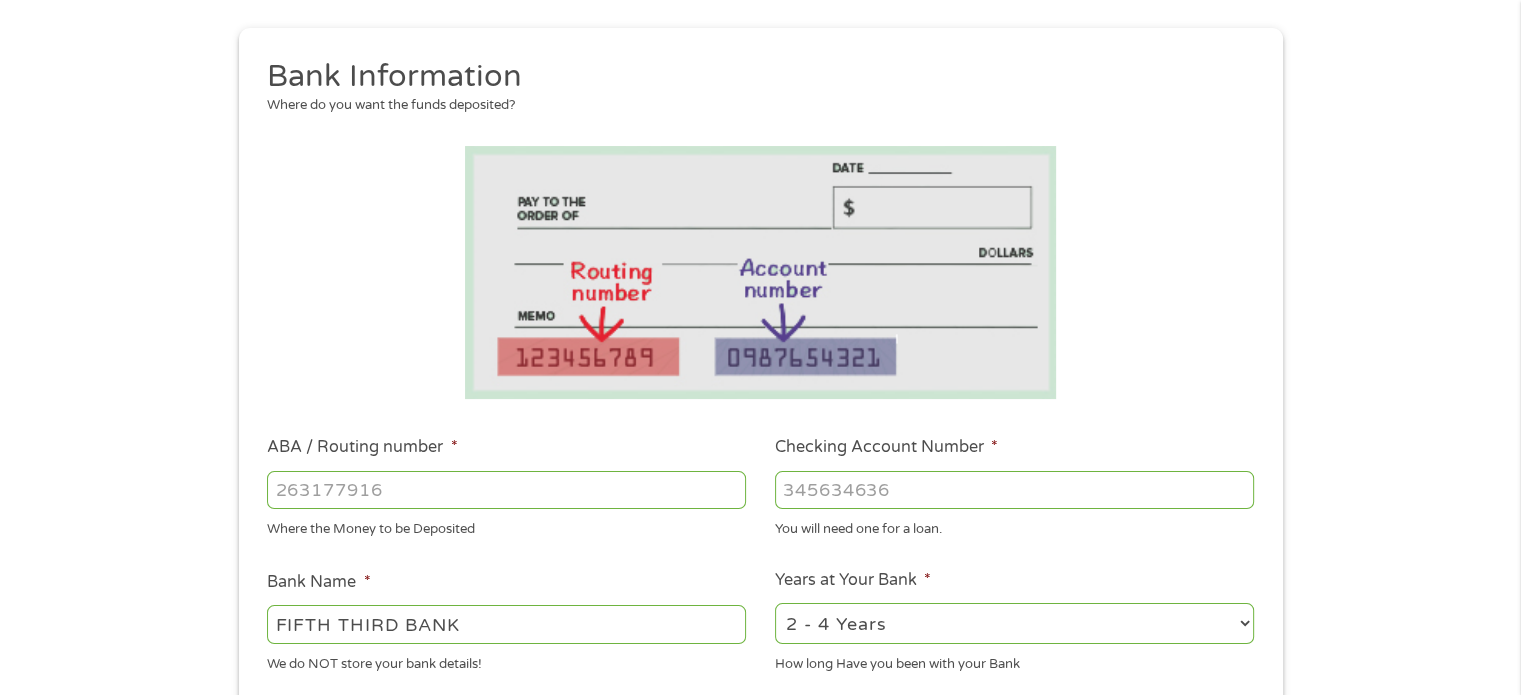 type on "________" 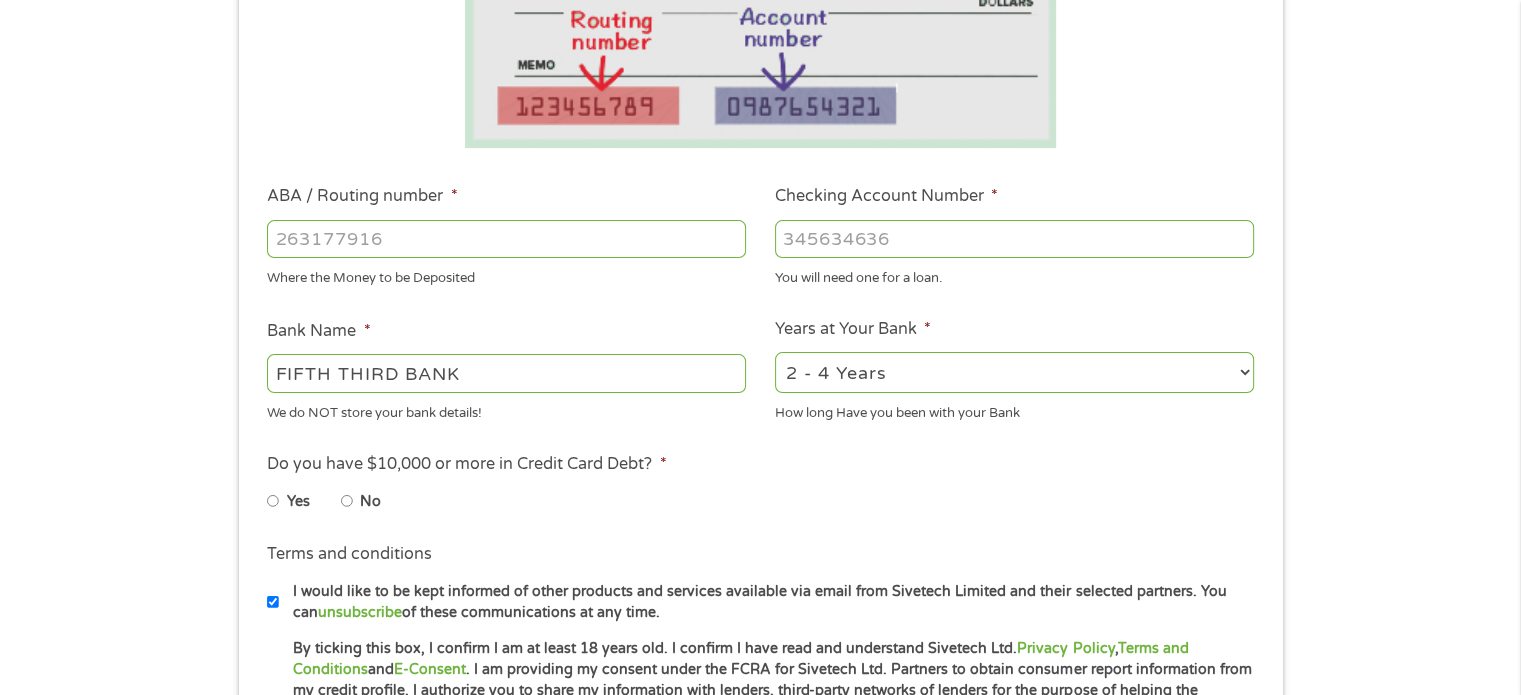 scroll, scrollTop: 468, scrollLeft: 0, axis: vertical 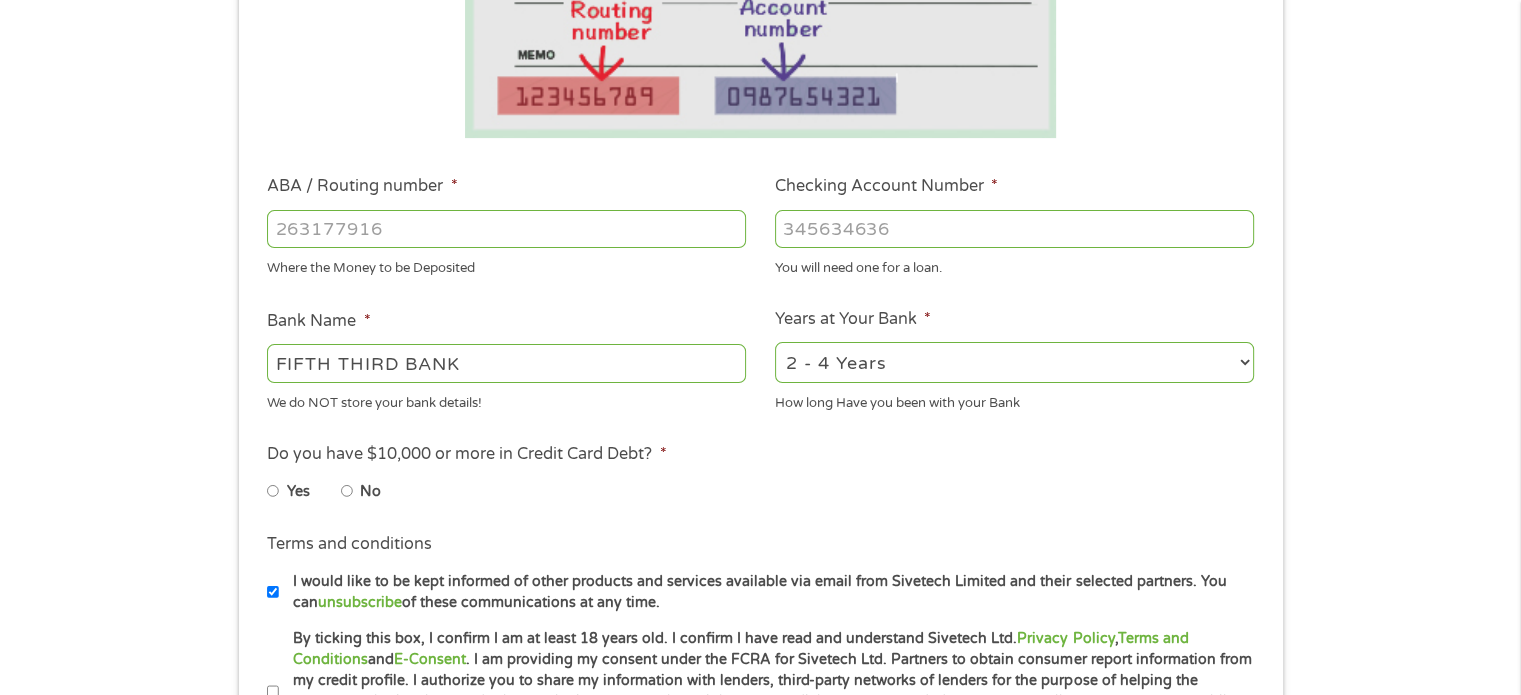 type on "_________" 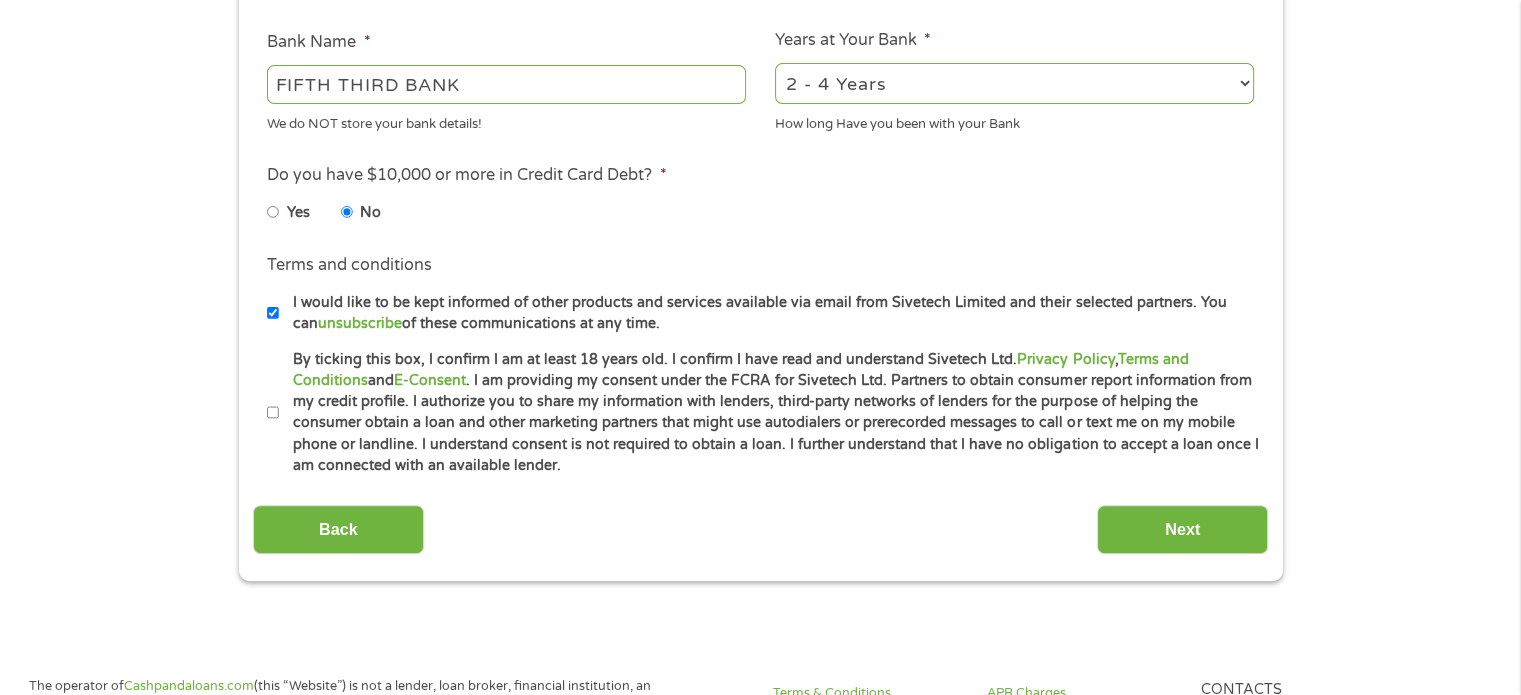 scroll, scrollTop: 748, scrollLeft: 0, axis: vertical 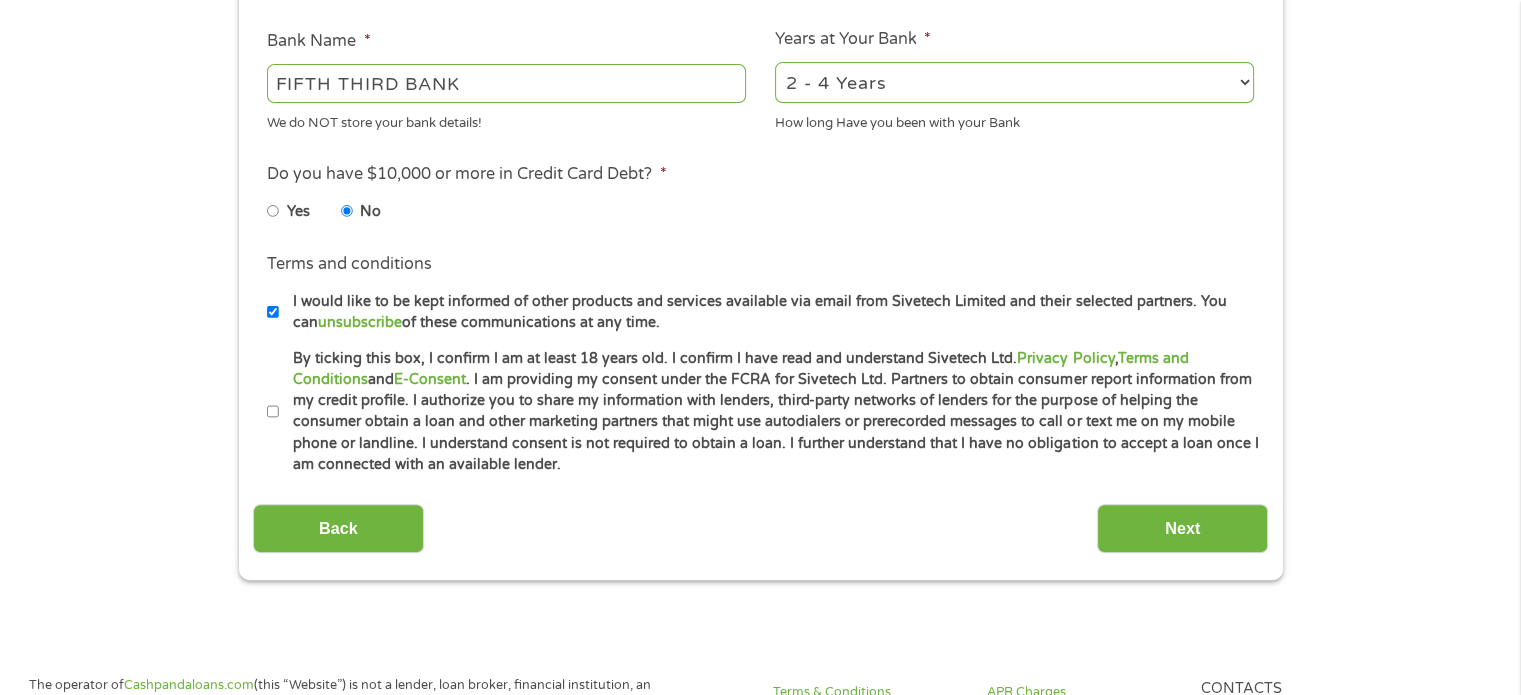 click on "By ticking this box, I confirm I am at least 18 years old. I confirm I have read and understand Sivetech Ltd.  Privacy Policy ,  Terms and Conditions  and  E-Consent . I am providing my consent under the FCRA for Sivetech Ltd. Partners to obtain consumer report information from my credit profile. I authorize you to share my information with lenders, third-party networks of lenders for the purpose of helping the consumer obtain a loan and other marketing partners that might use autodialers or prerecorded messages to call or text me on my mobile phone or landline. I understand consent is not required to obtain a loan. I further understand that I have no obligation to accept a loan once I am connected with an available lender." at bounding box center [273, 412] 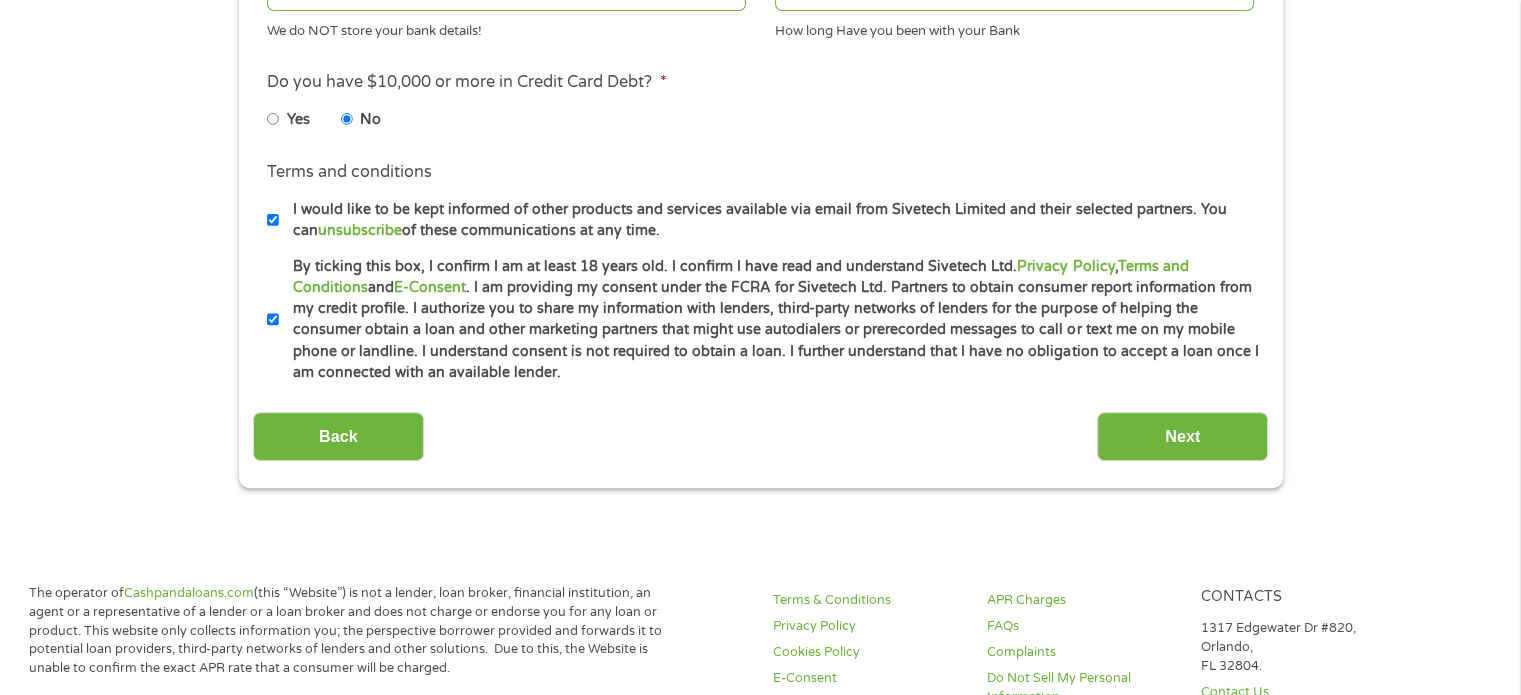 scroll, scrollTop: 843, scrollLeft: 0, axis: vertical 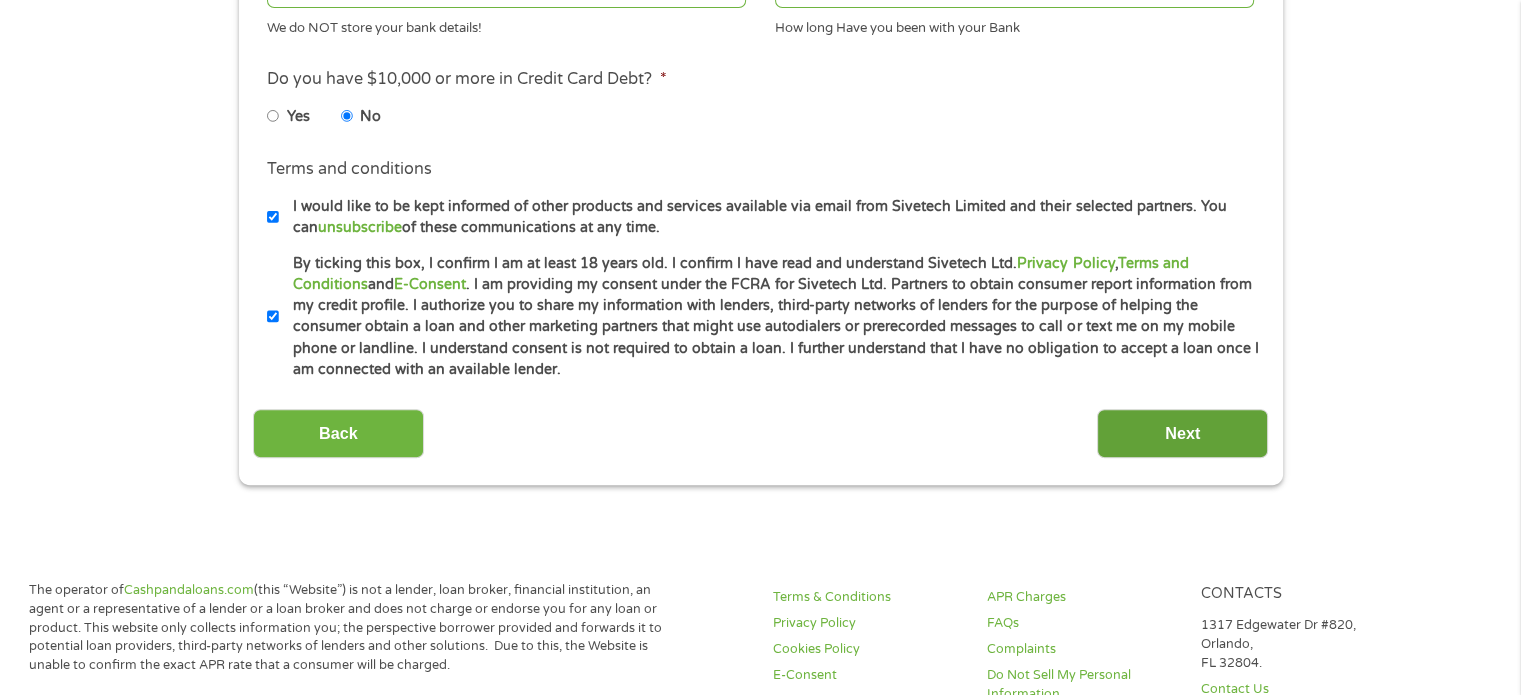 click on "Next" at bounding box center (1182, 433) 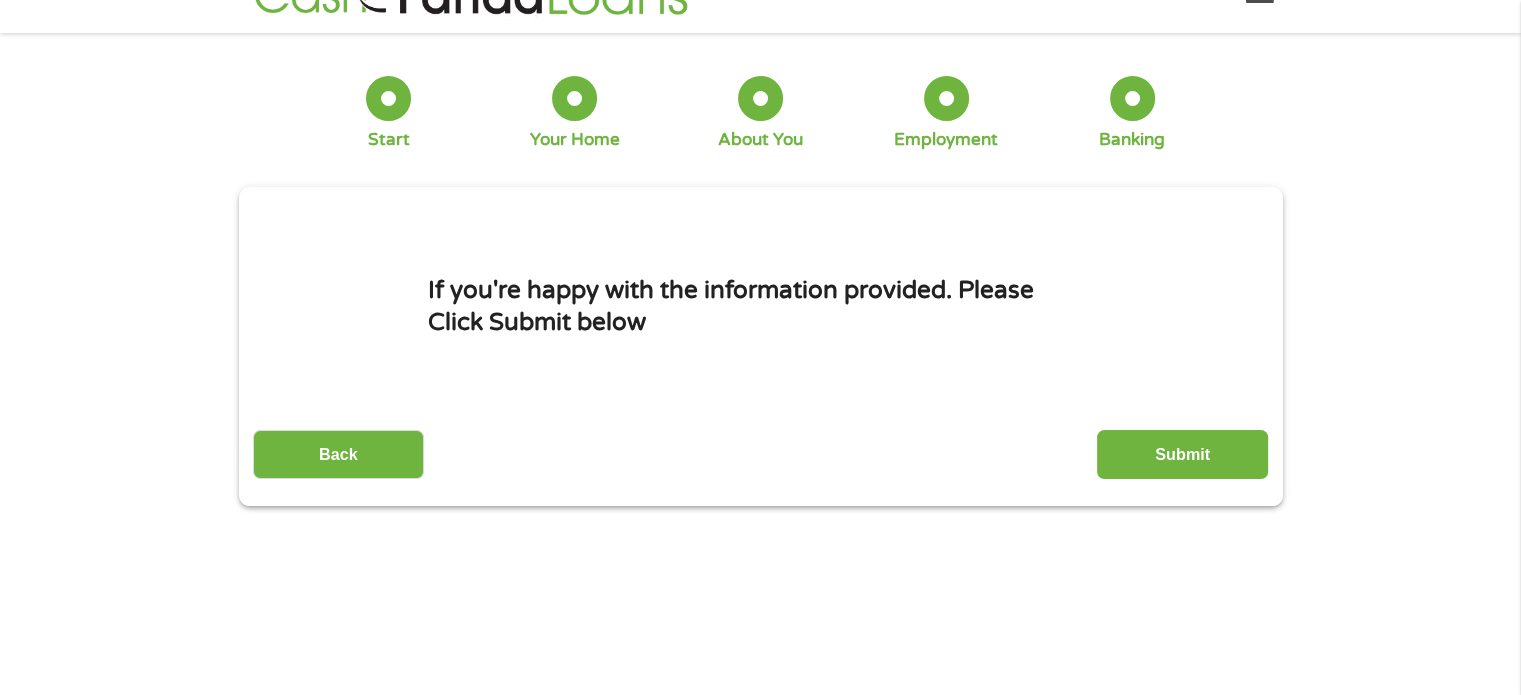 scroll, scrollTop: 0, scrollLeft: 0, axis: both 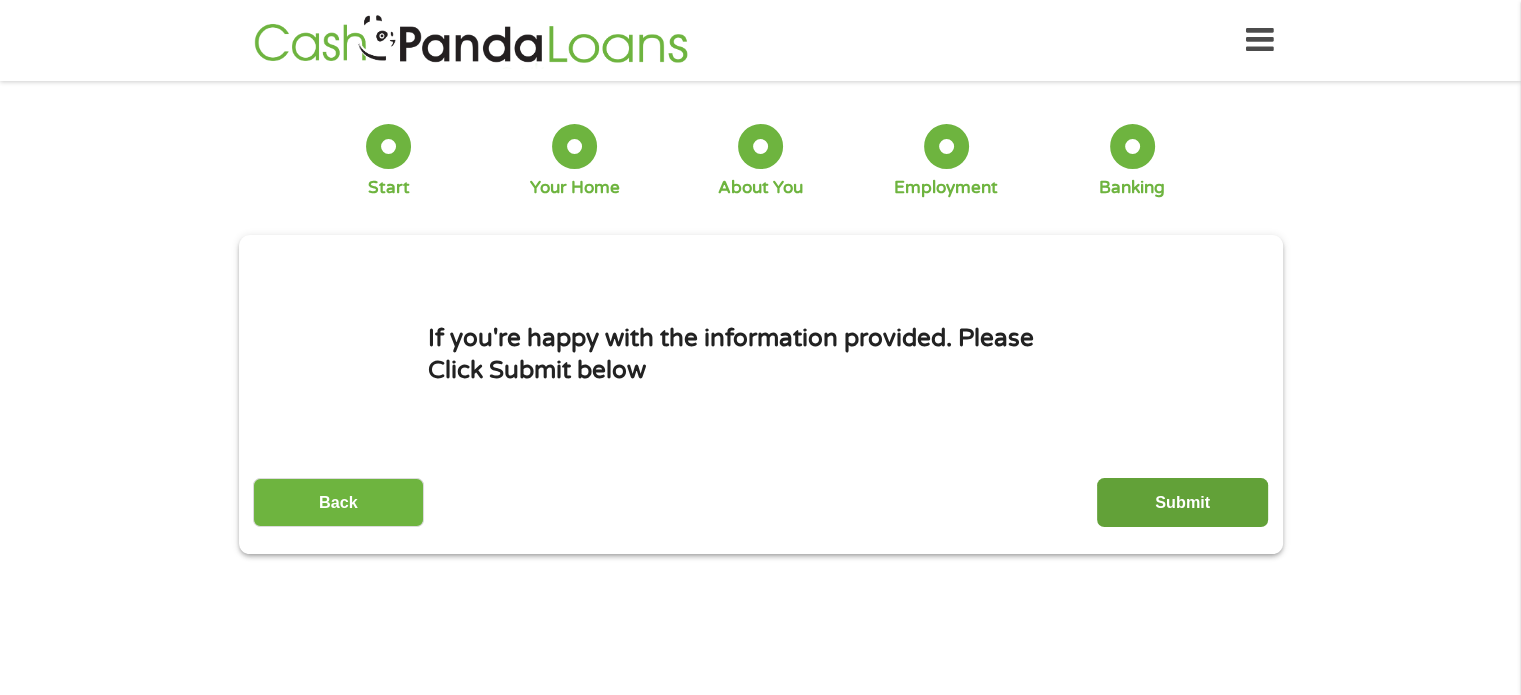 click on "Submit" at bounding box center (1182, 502) 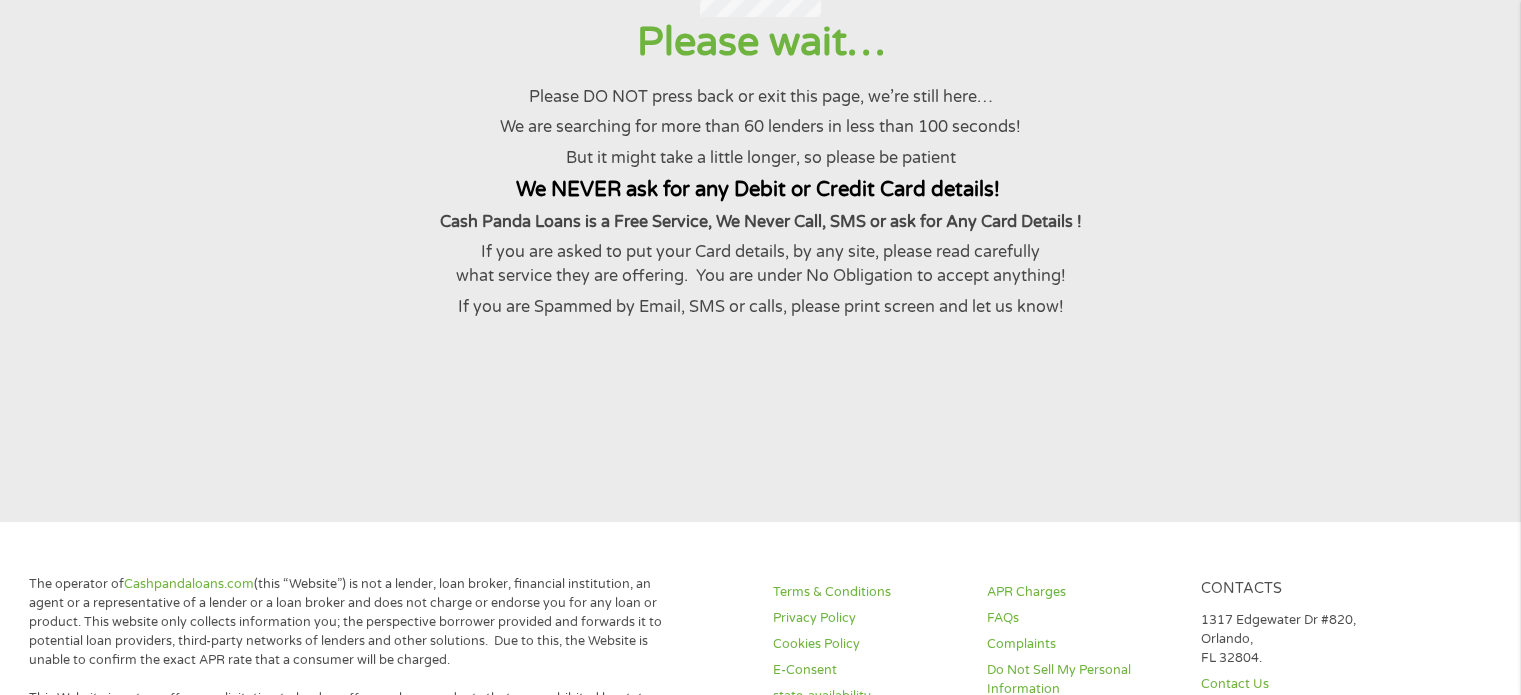 scroll, scrollTop: 0, scrollLeft: 0, axis: both 